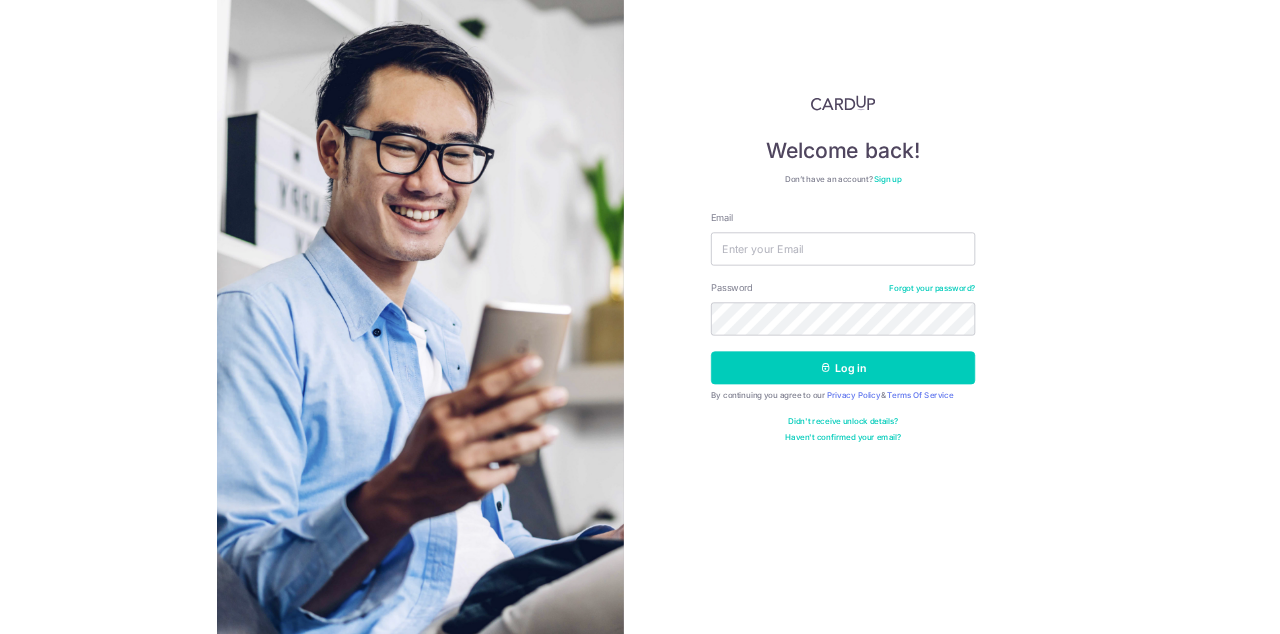 scroll, scrollTop: 0, scrollLeft: 0, axis: both 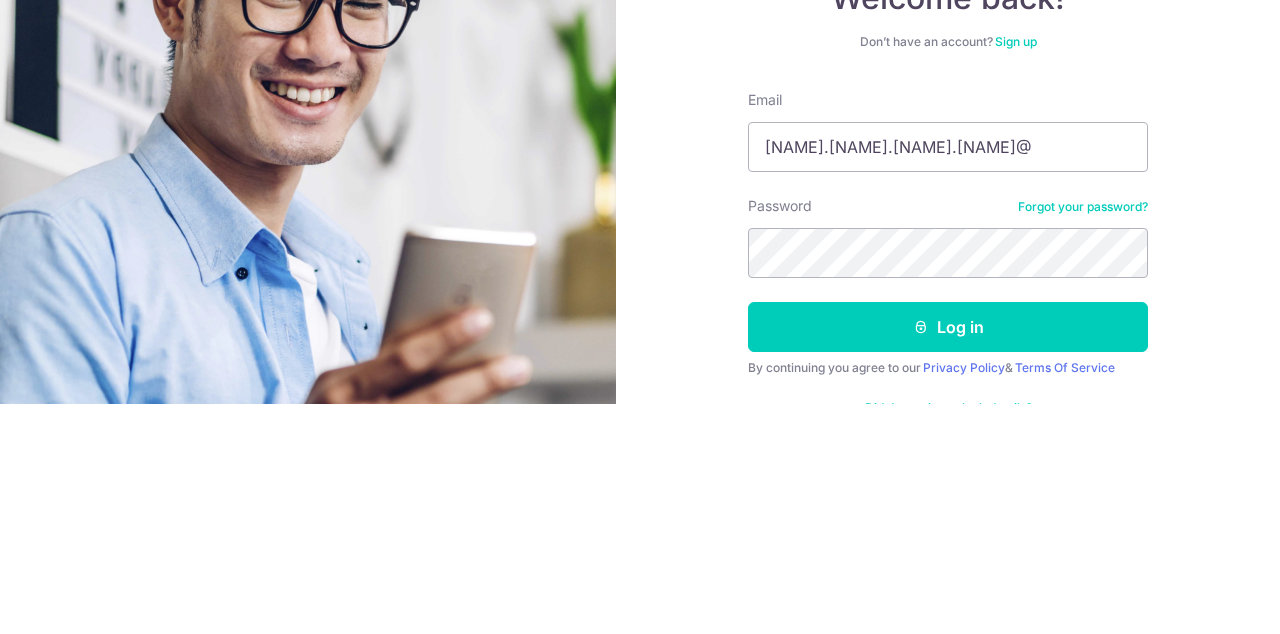 click on "Lee.tiong.seng.norman@" at bounding box center [948, 377] 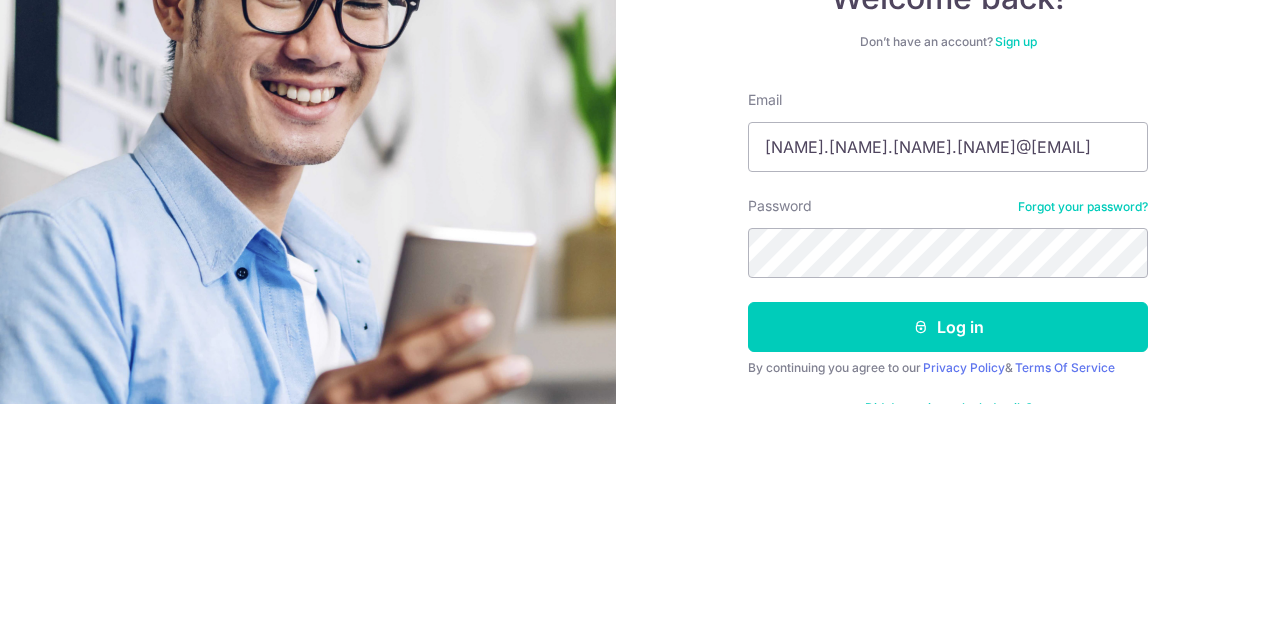 type on "[EMAIL]" 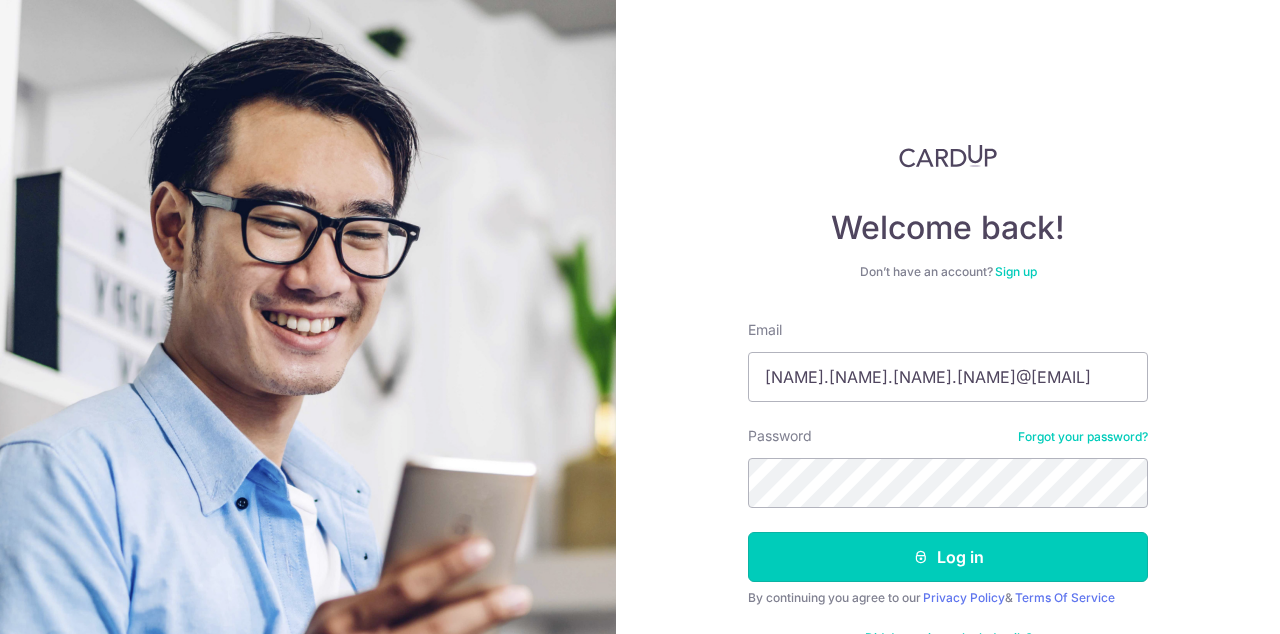 click on "Log in" at bounding box center (948, 557) 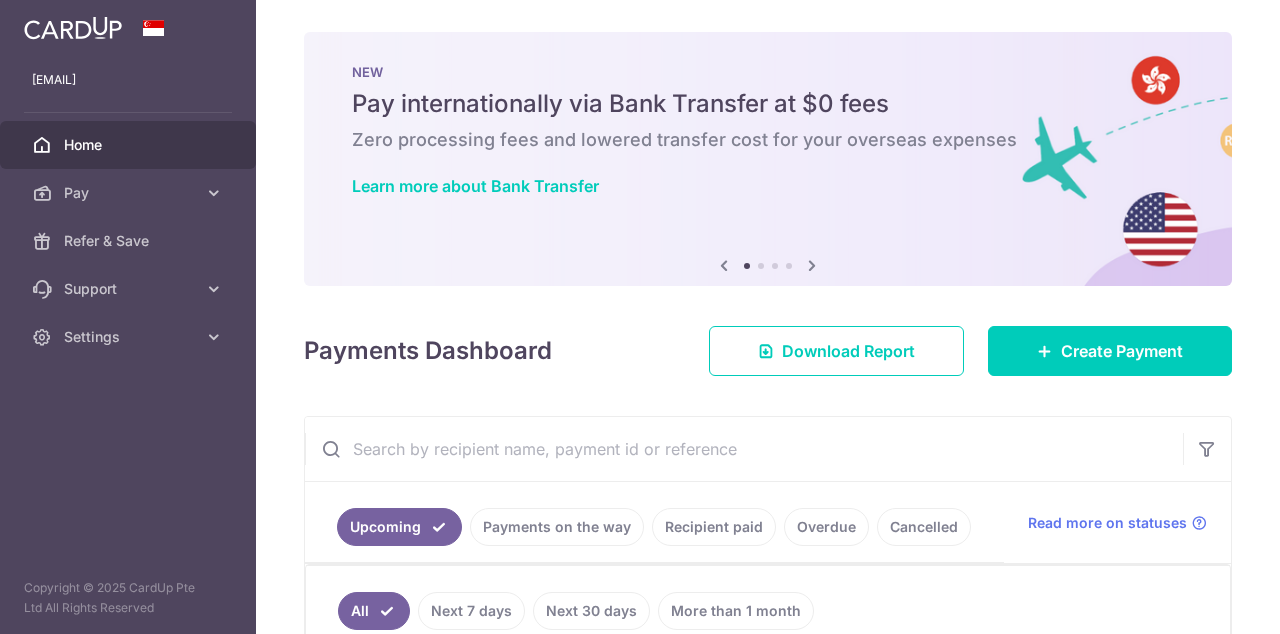 scroll, scrollTop: 0, scrollLeft: 0, axis: both 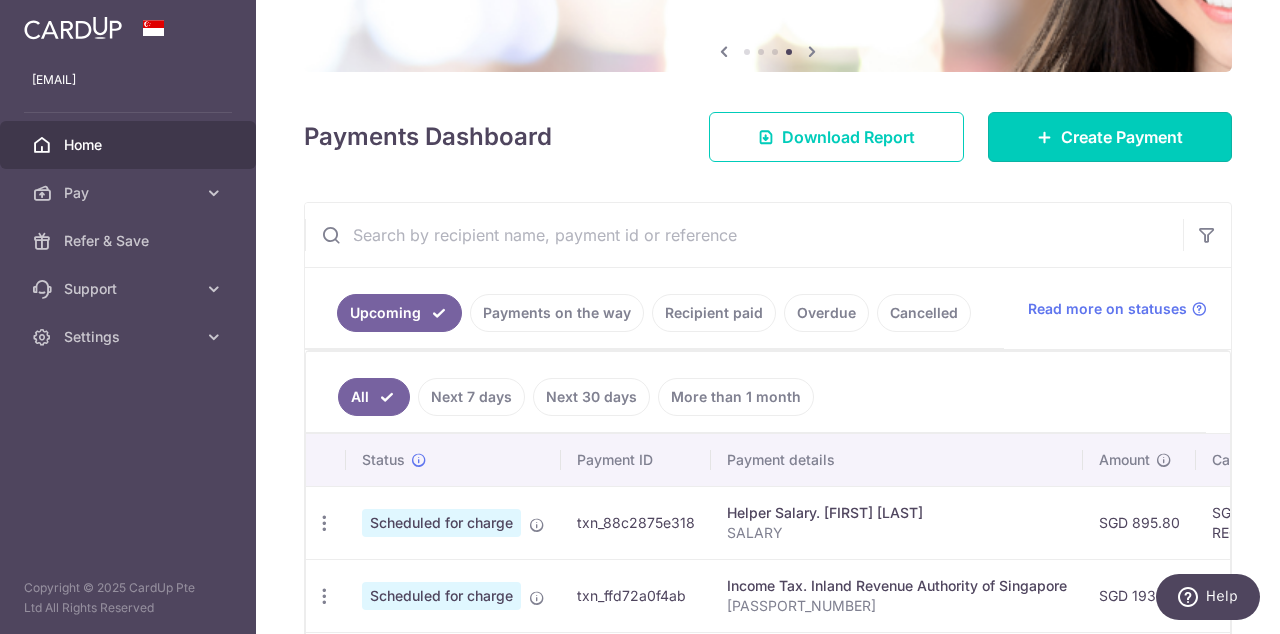 click on "Create Payment" at bounding box center [1122, 137] 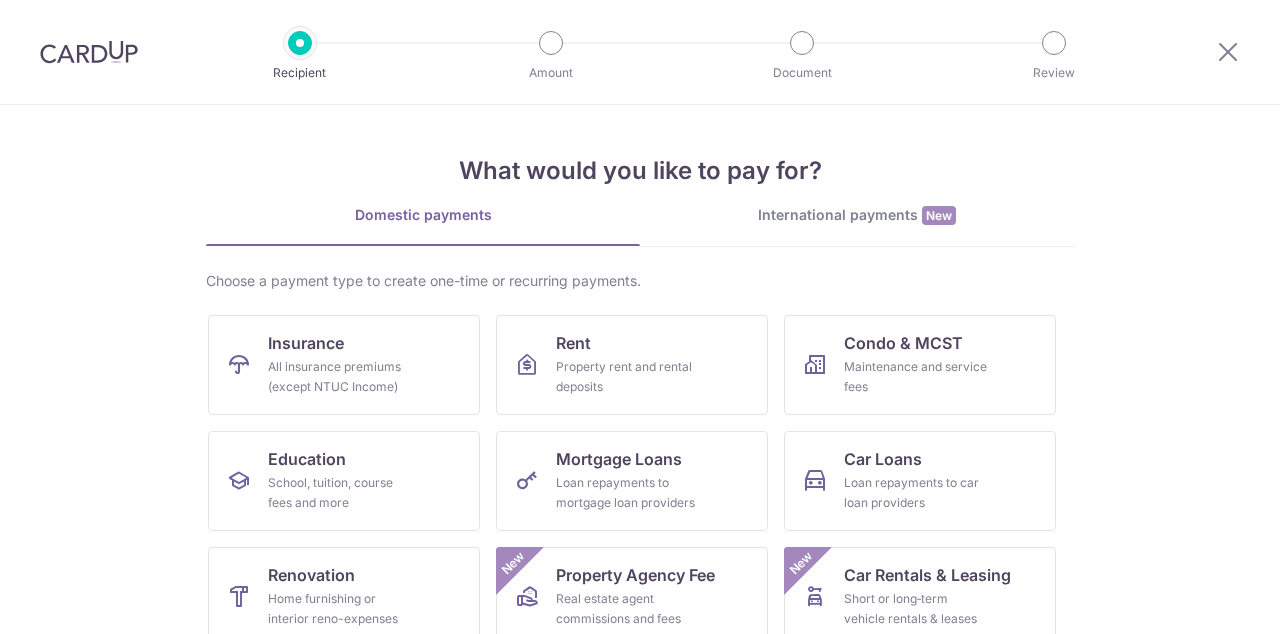 scroll, scrollTop: 0, scrollLeft: 0, axis: both 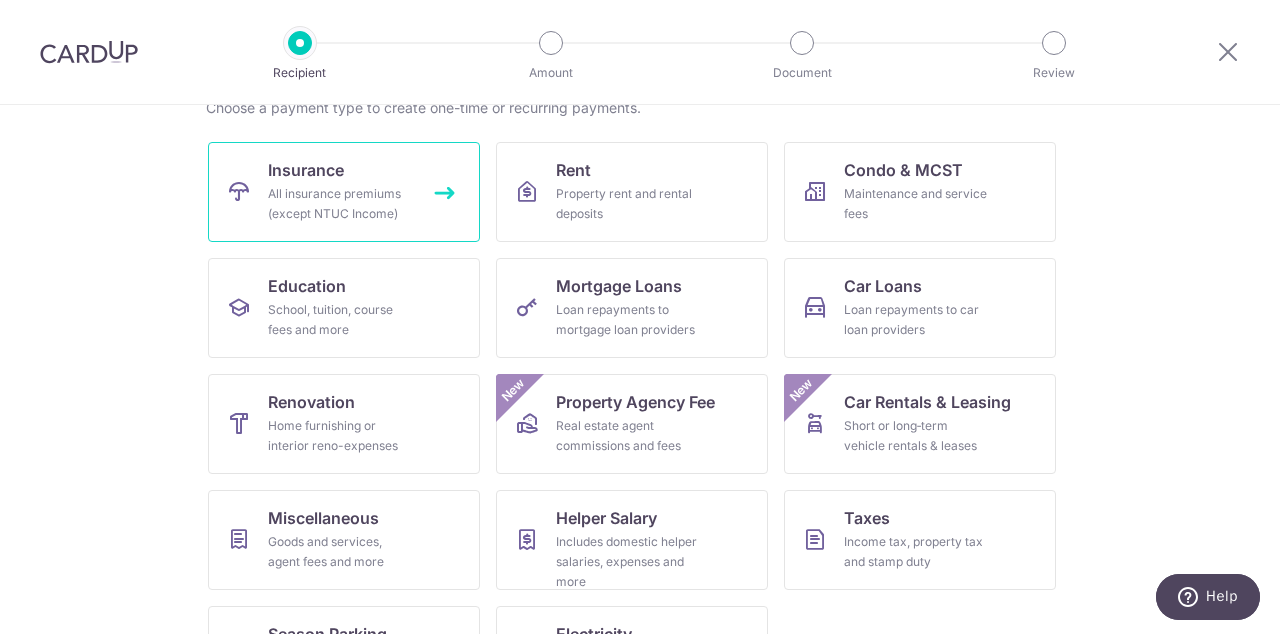 click on "All insurance premiums (except NTUC Income)" at bounding box center (340, 204) 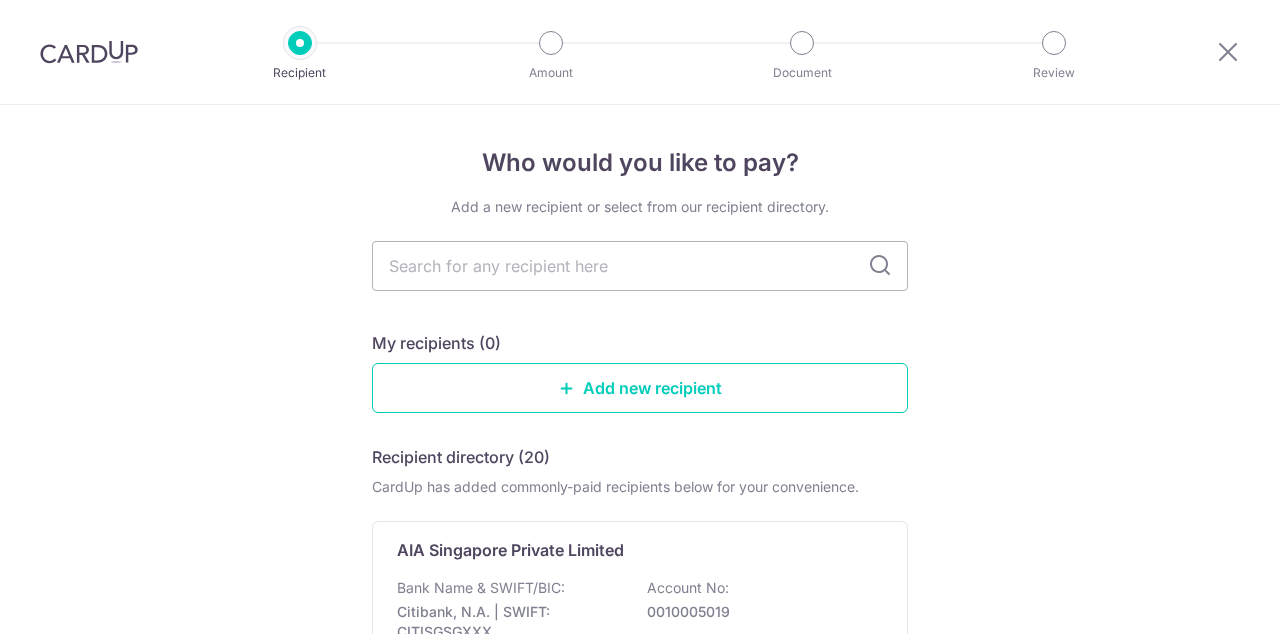 scroll, scrollTop: 0, scrollLeft: 0, axis: both 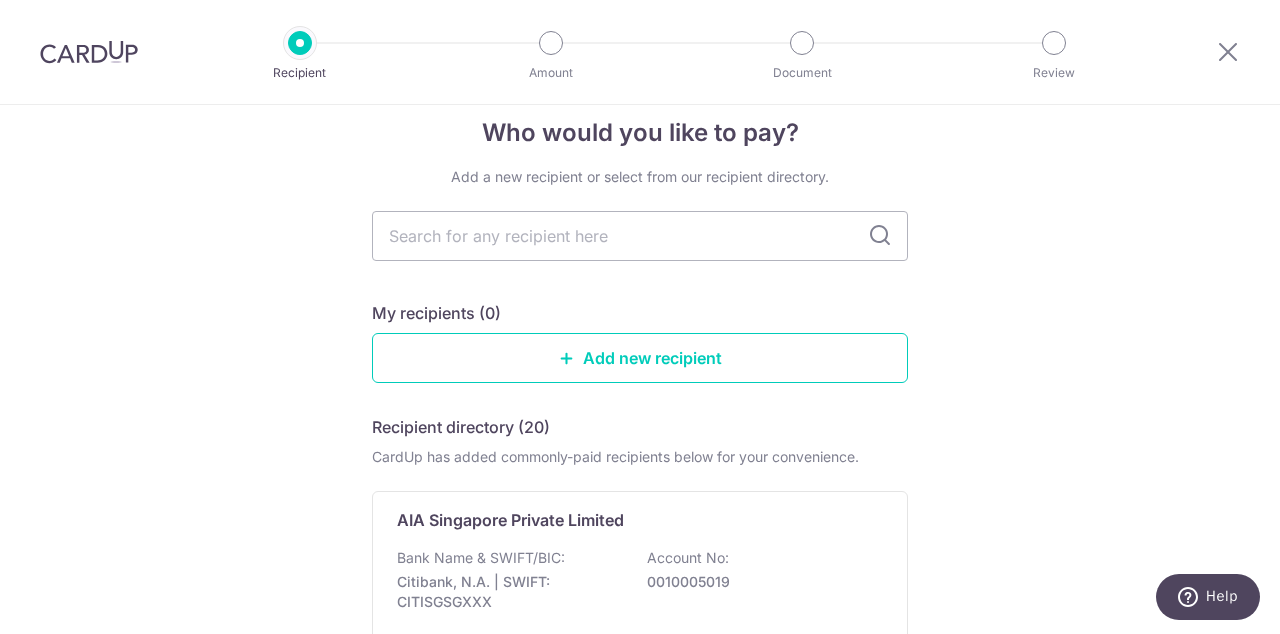 click at bounding box center [640, 236] 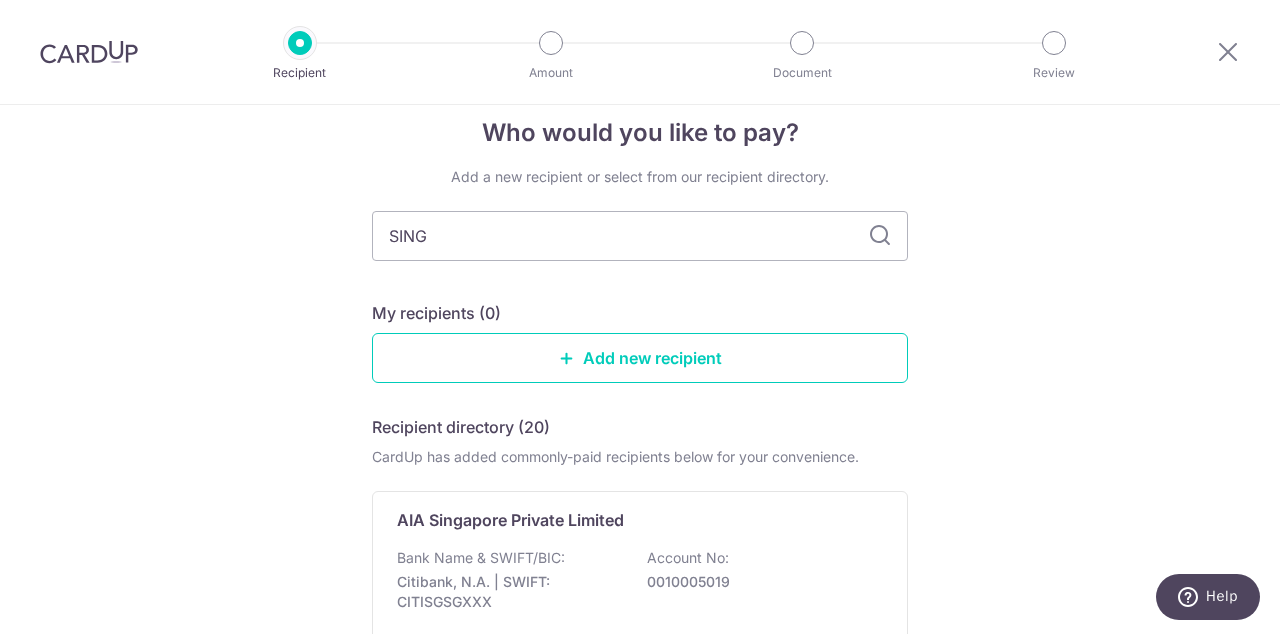 type on "SINGL" 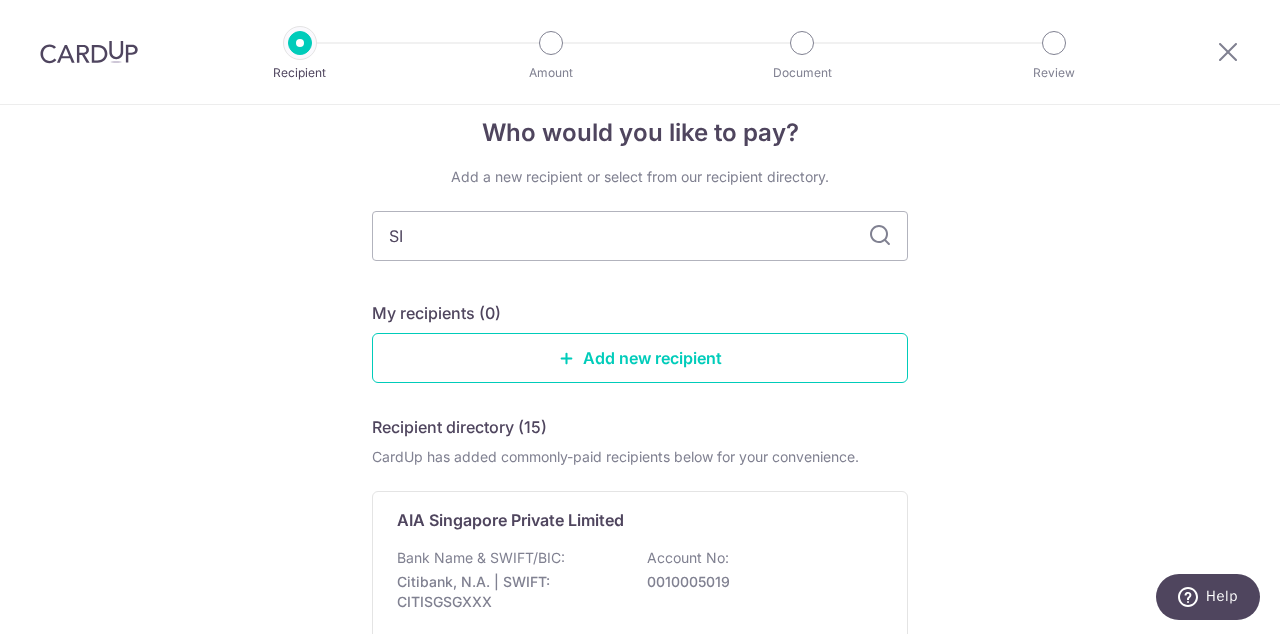 type on "S" 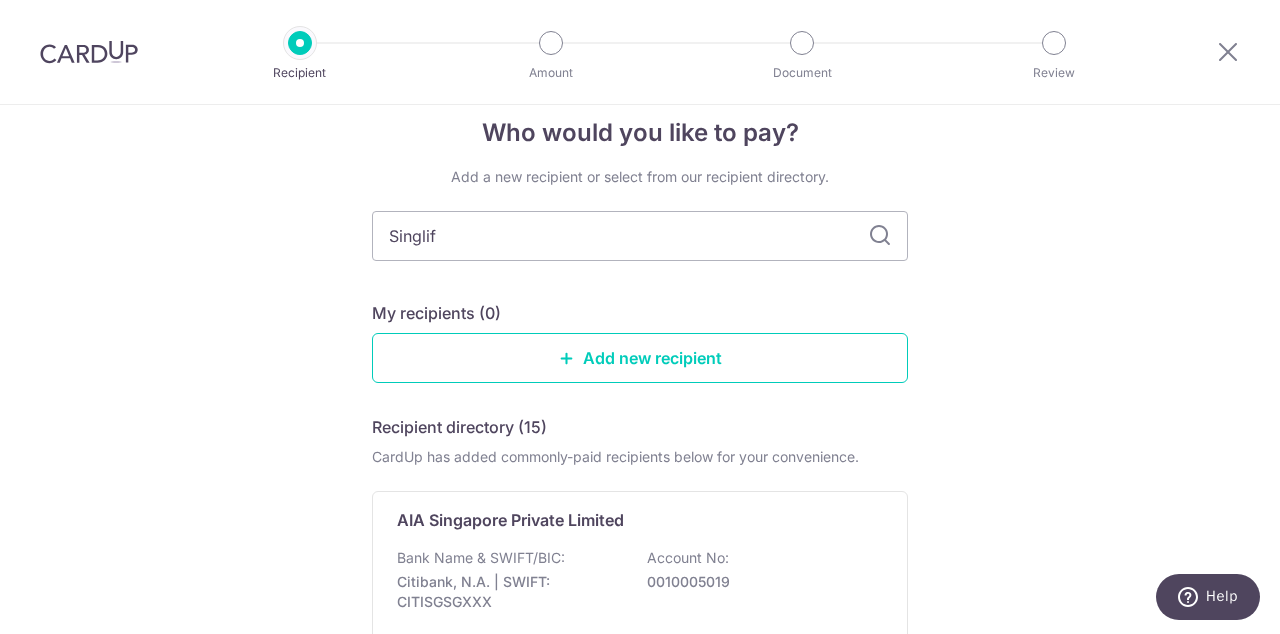 type on "Singlife" 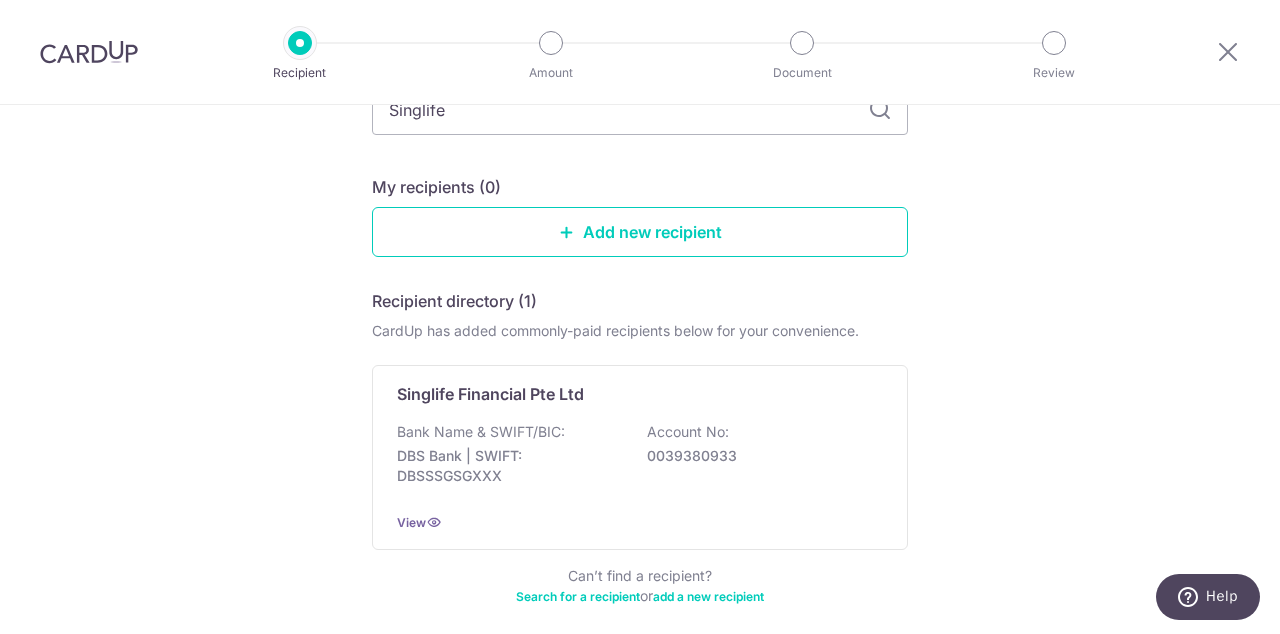 scroll, scrollTop: 190, scrollLeft: 0, axis: vertical 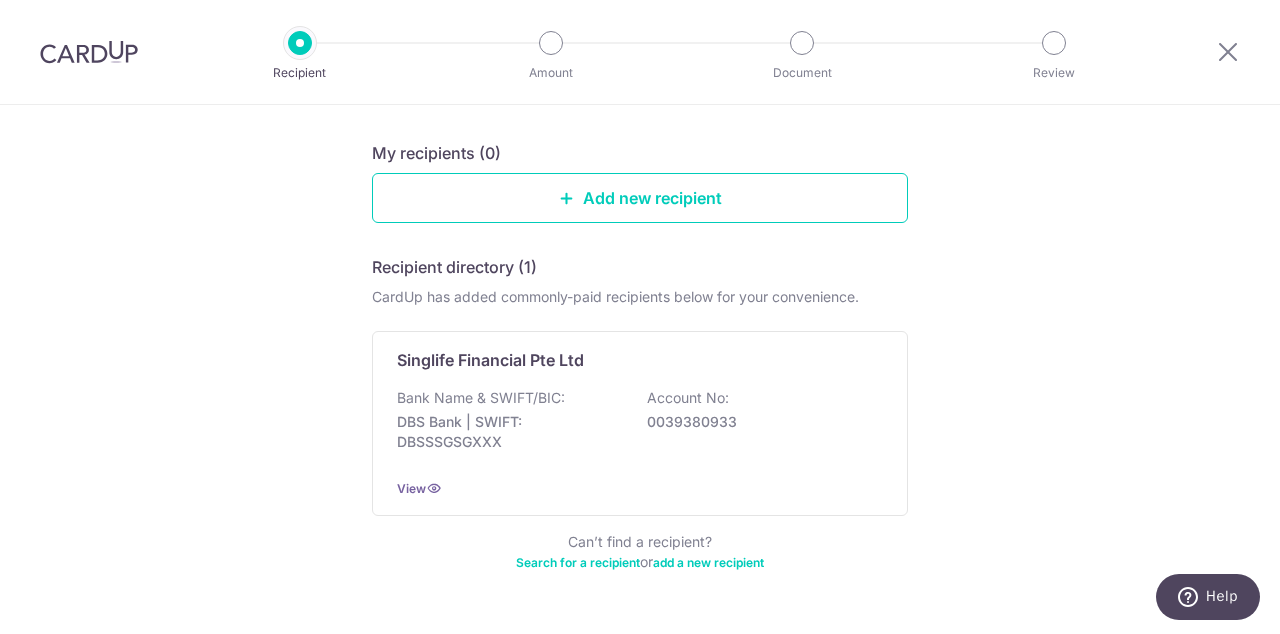 click on "Bank Name & SWIFT/BIC:" at bounding box center [481, 398] 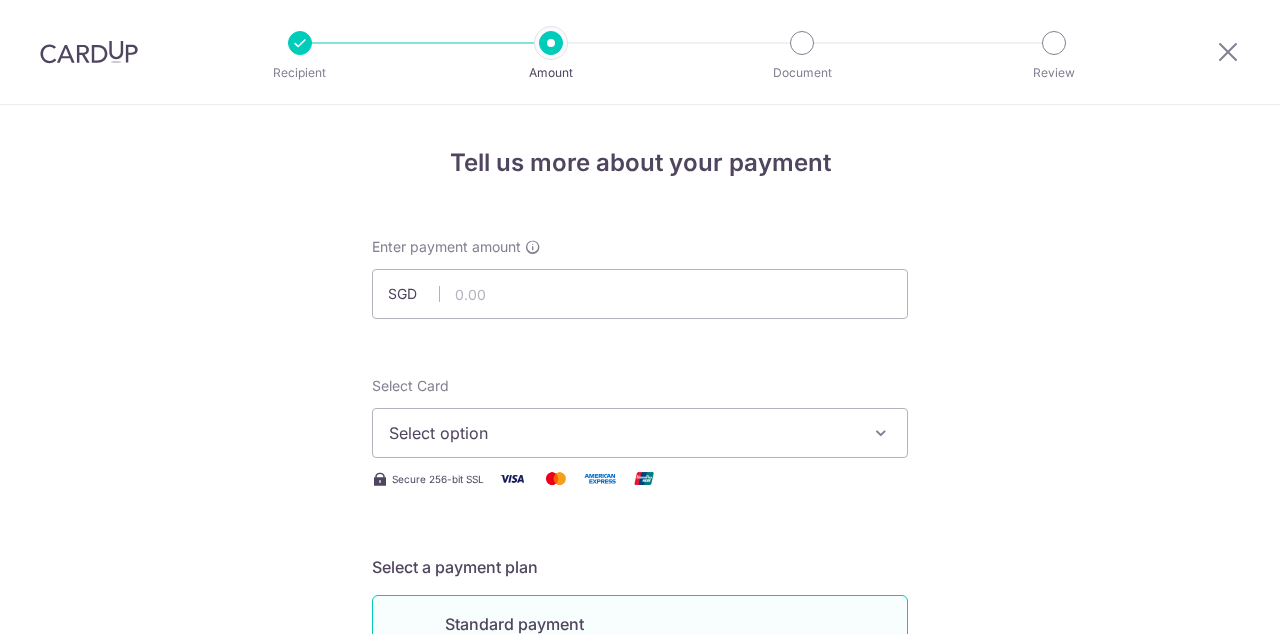 scroll, scrollTop: 0, scrollLeft: 0, axis: both 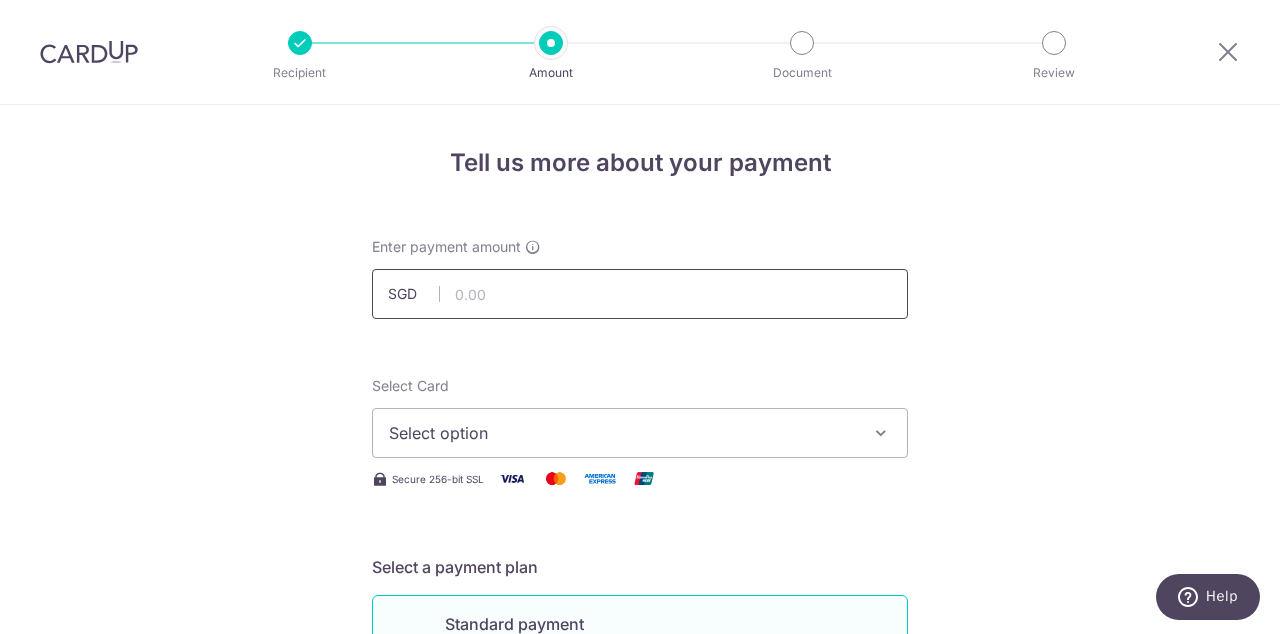click at bounding box center [640, 294] 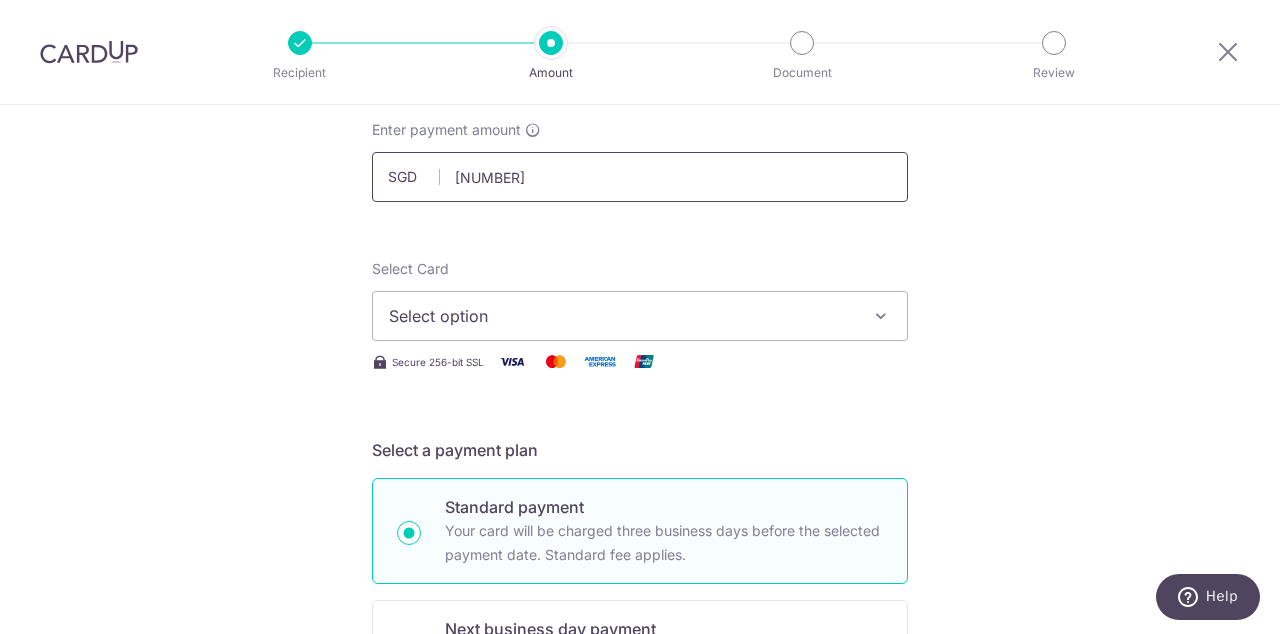scroll, scrollTop: 119, scrollLeft: 0, axis: vertical 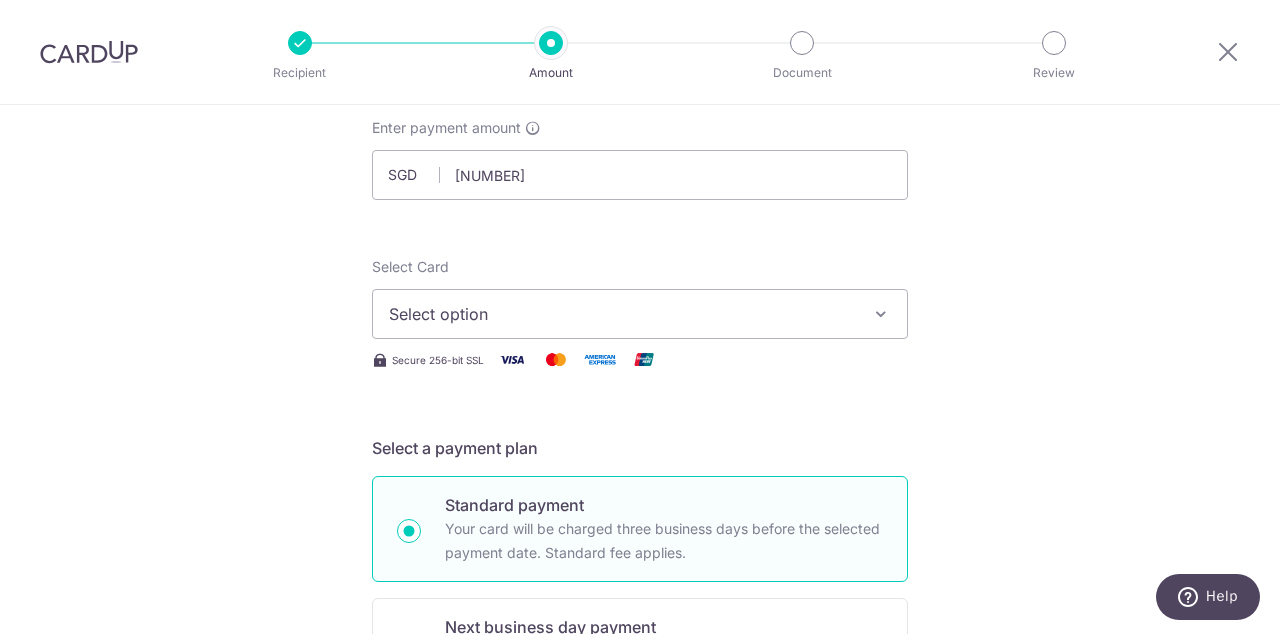 click at bounding box center [881, 314] 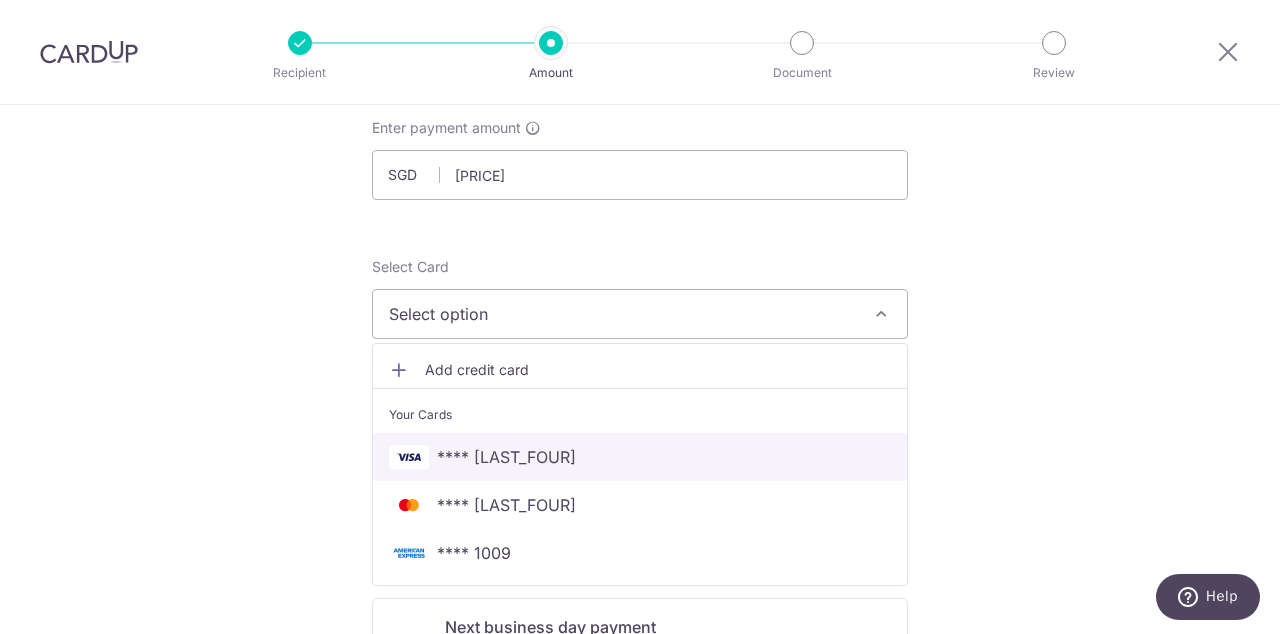 click on "**** 6330" at bounding box center [506, 457] 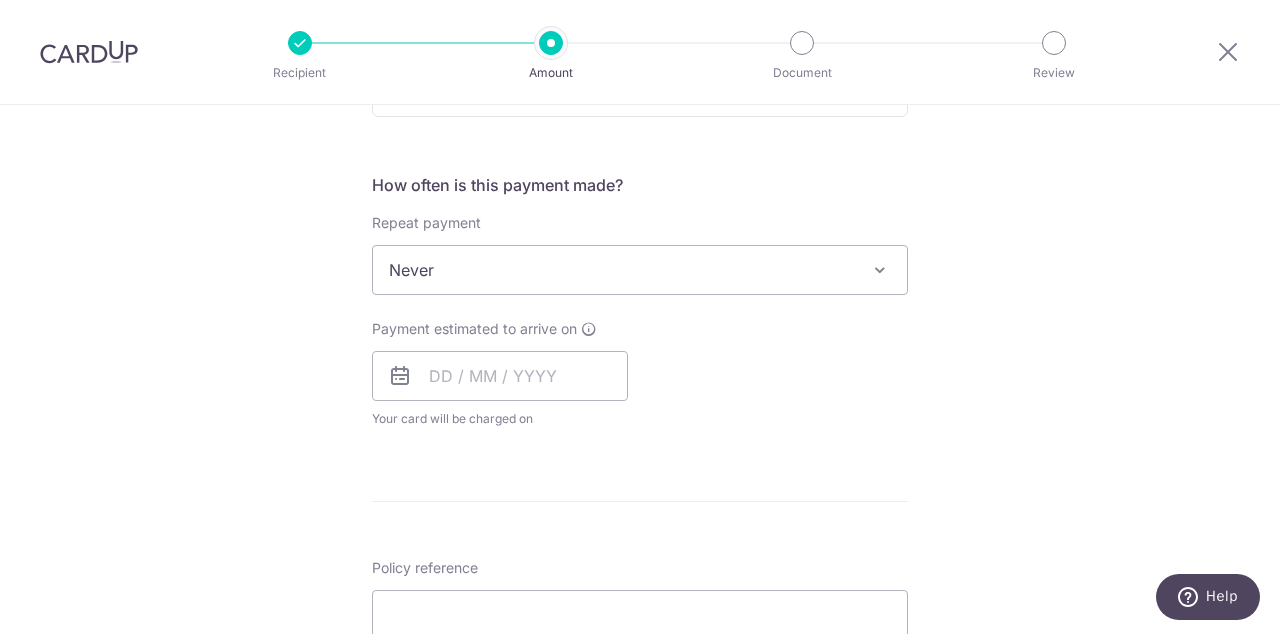 scroll, scrollTop: 718, scrollLeft: 0, axis: vertical 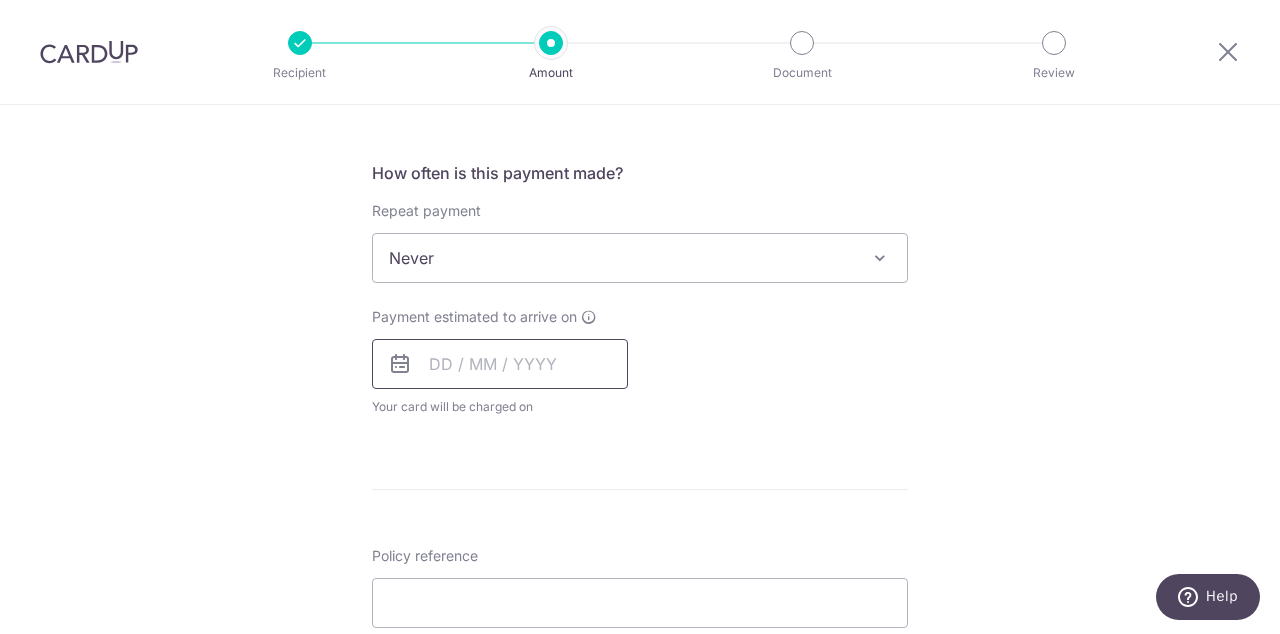 click at bounding box center [500, 364] 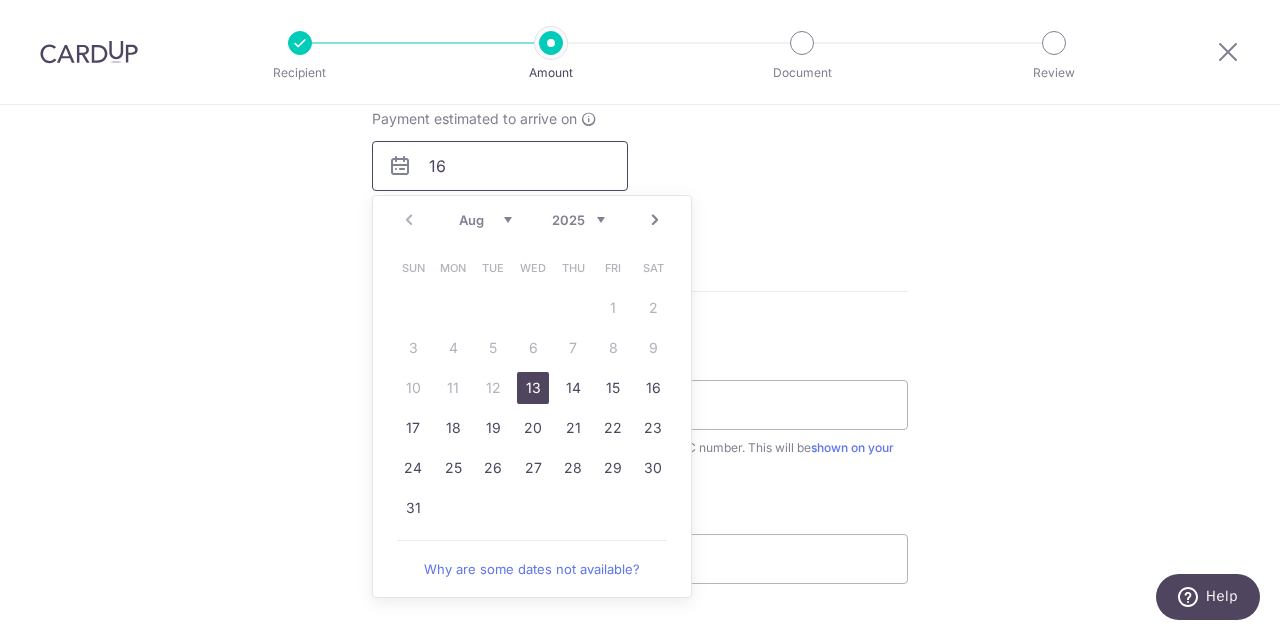 scroll, scrollTop: 921, scrollLeft: 0, axis: vertical 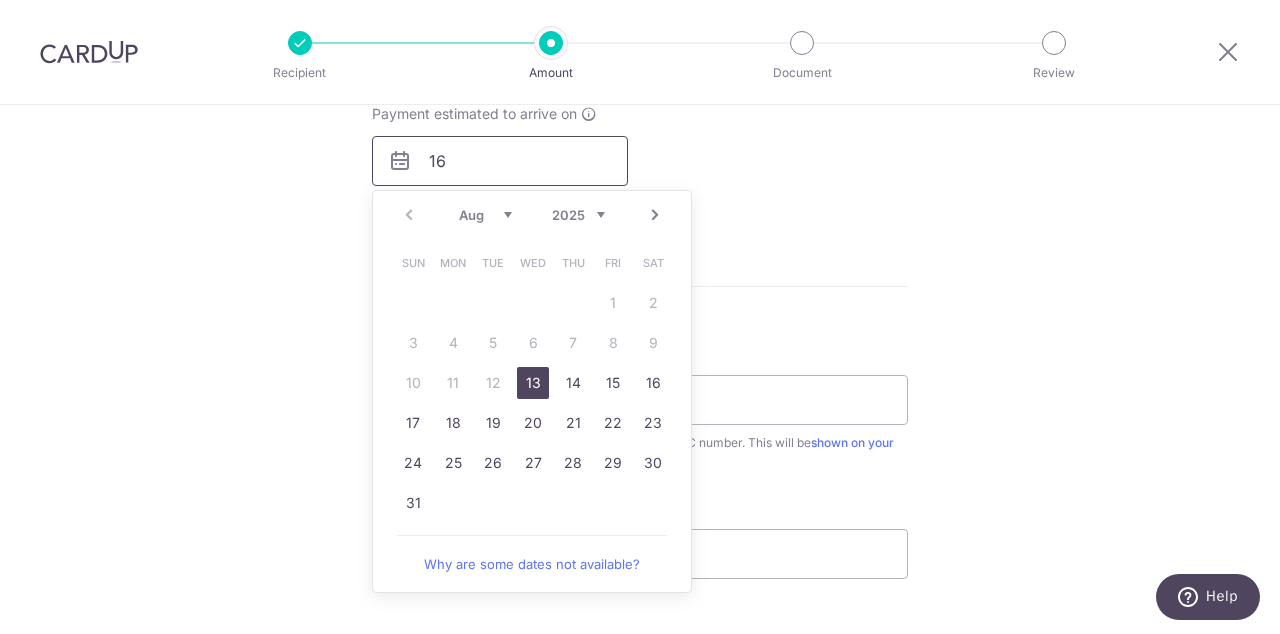 type on "16" 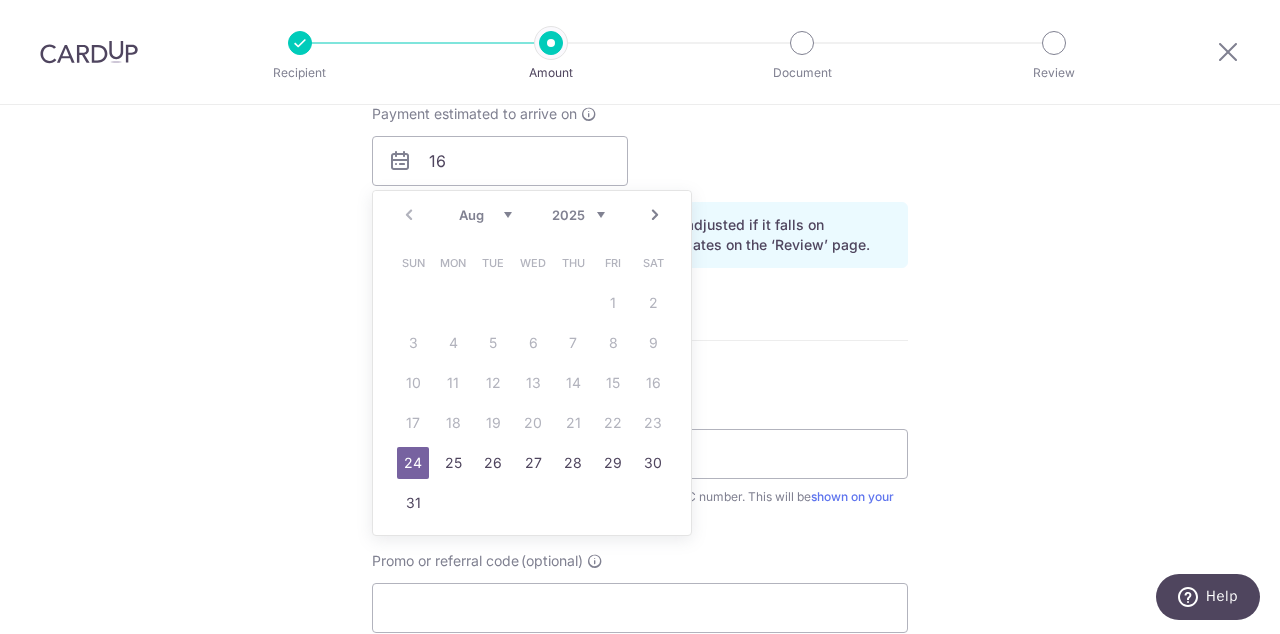 click on "Tell us more about your payment
SGD
[AMOUNT]
[AMOUNT]
Select Card
**** [LAST_FOUR]
Add credit card
Your Cards
**** [LAST_FOUR]
**** [LAST_FOUR]
**** [LAST_FOUR]
Secure 256-bit SSL
Text
New card details
Card" at bounding box center [640, 115] 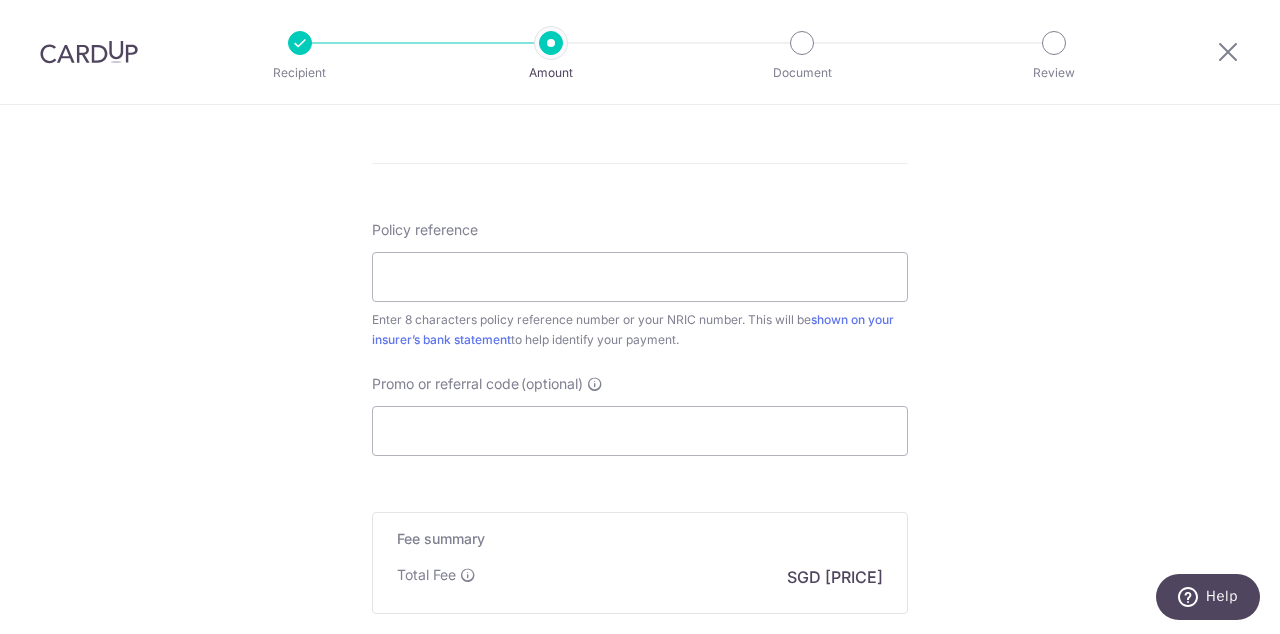 scroll, scrollTop: 1098, scrollLeft: 0, axis: vertical 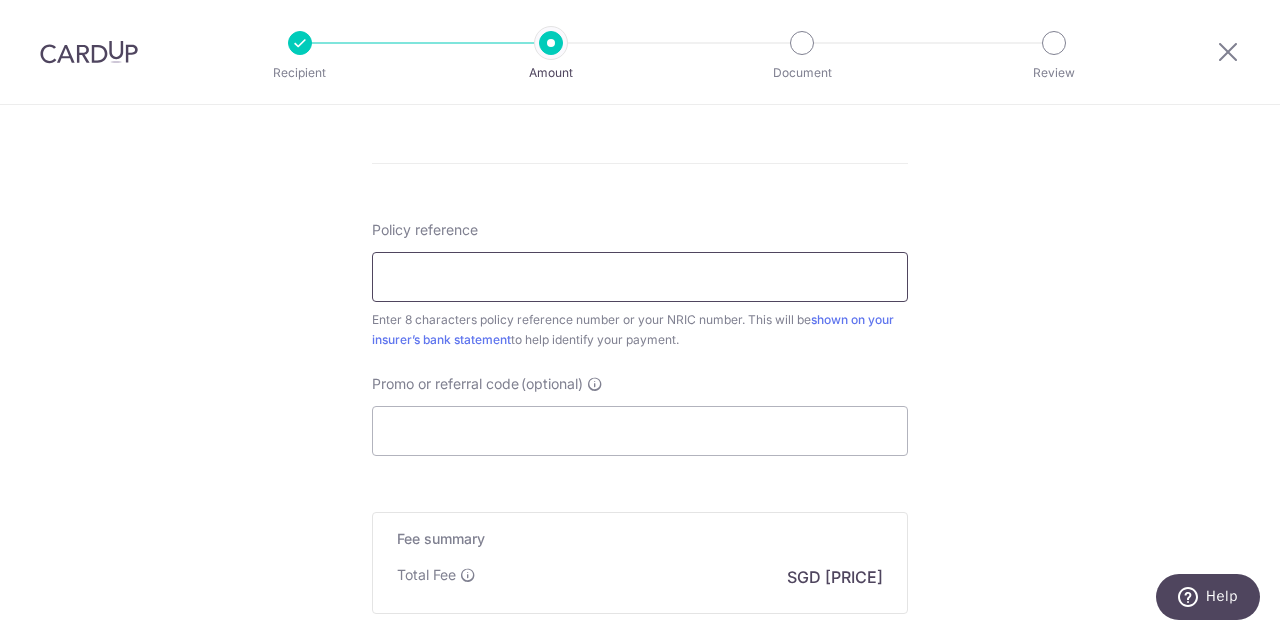 click on "Policy reference" at bounding box center (640, 277) 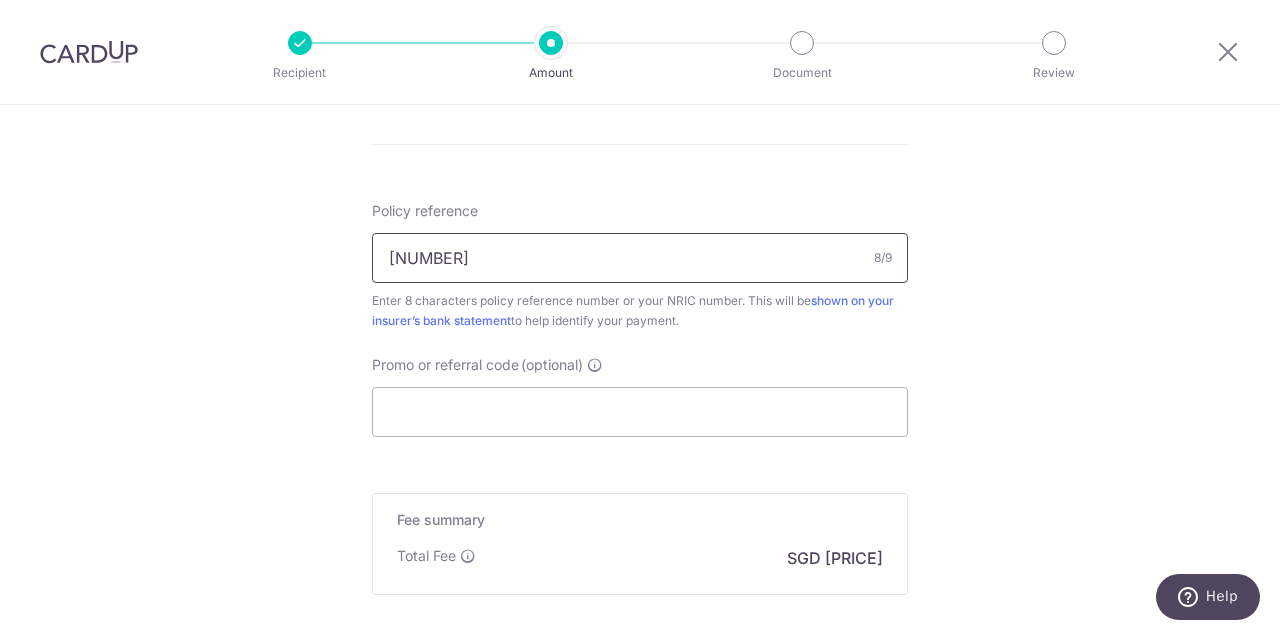 scroll, scrollTop: 1116, scrollLeft: 0, axis: vertical 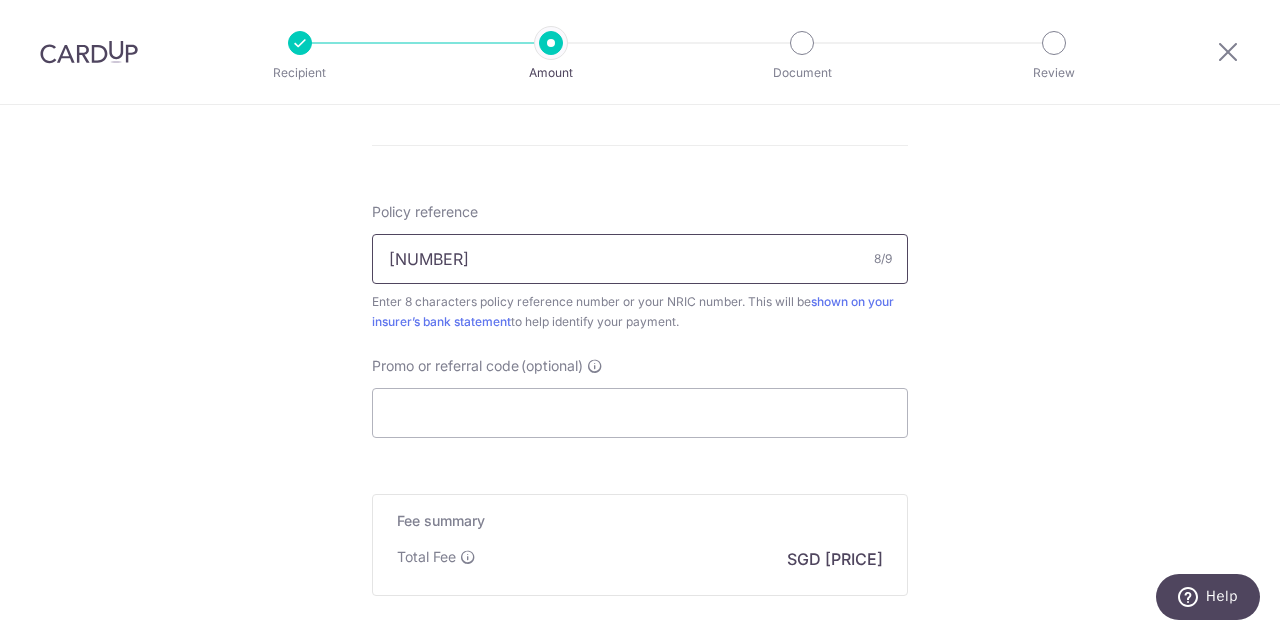 type on "80689631" 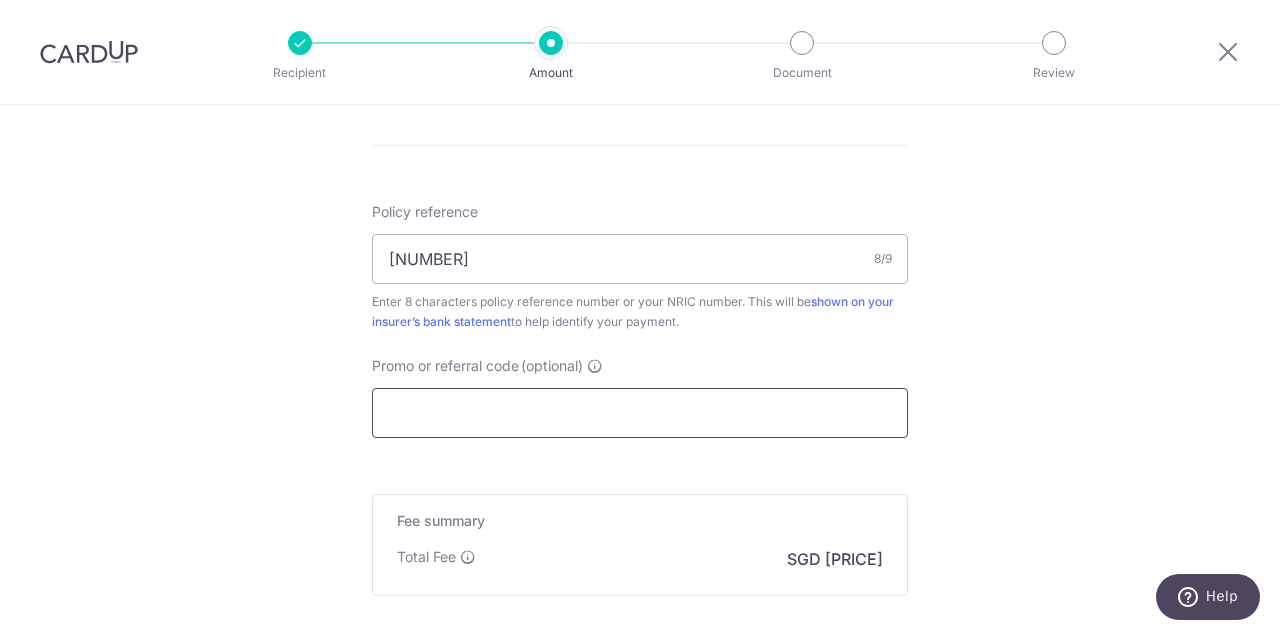 click on "Promo or referral code
(optional)" at bounding box center (640, 413) 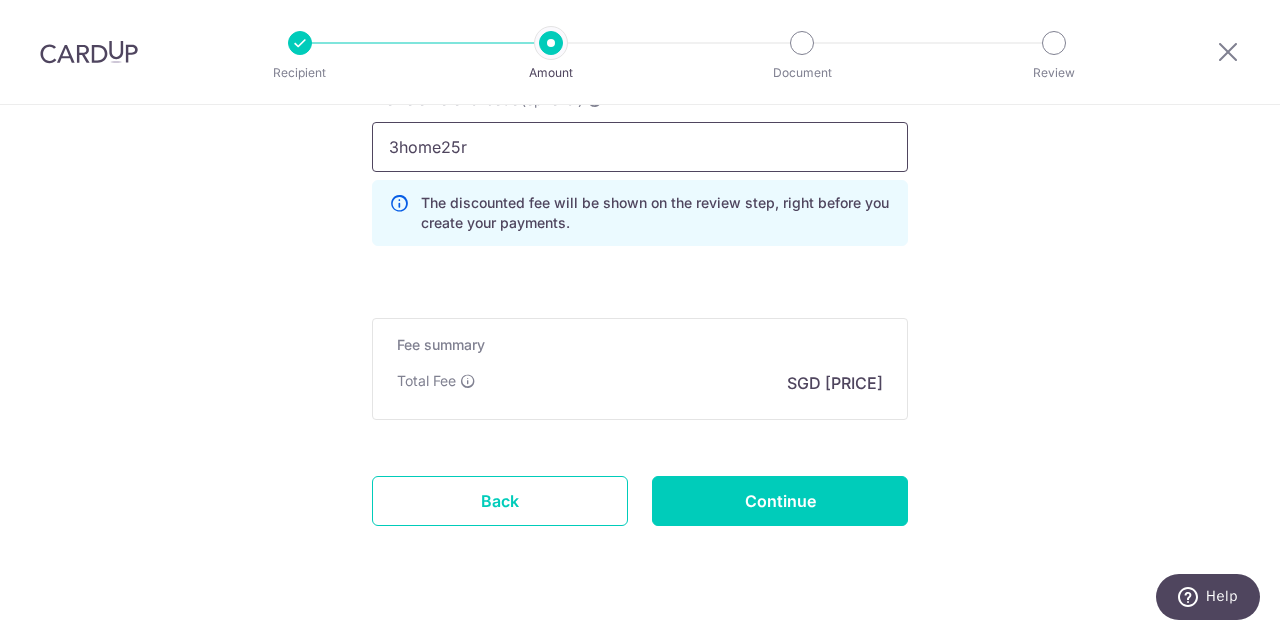 scroll, scrollTop: 1428, scrollLeft: 0, axis: vertical 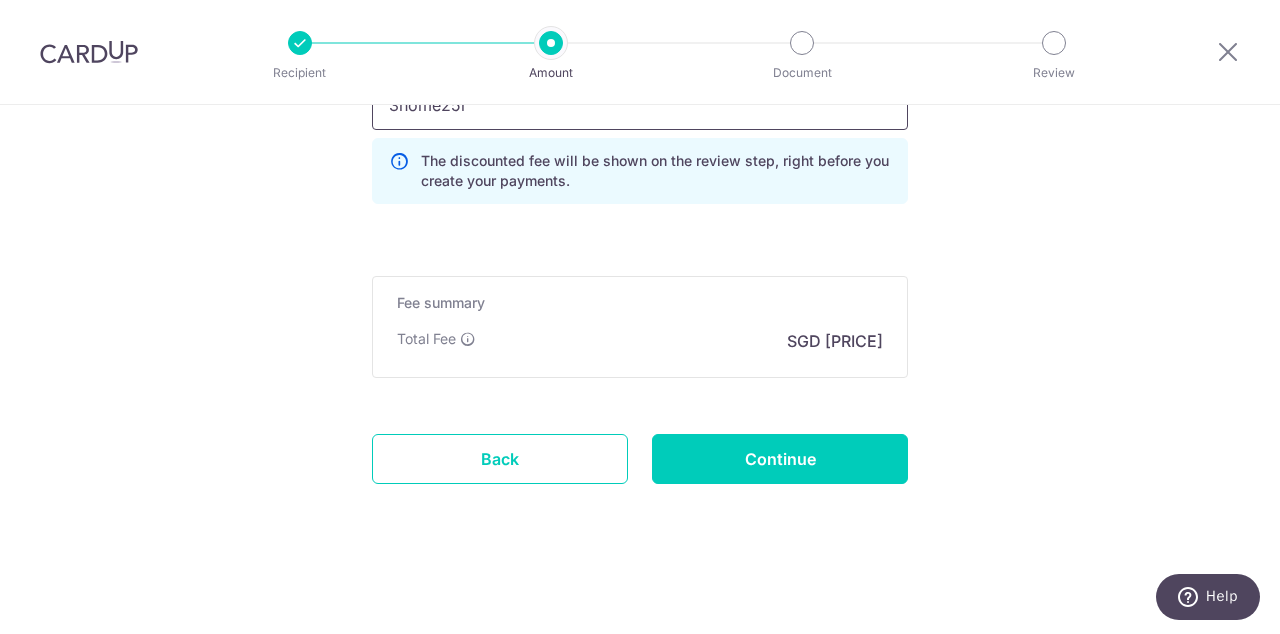 type on "3home25r" 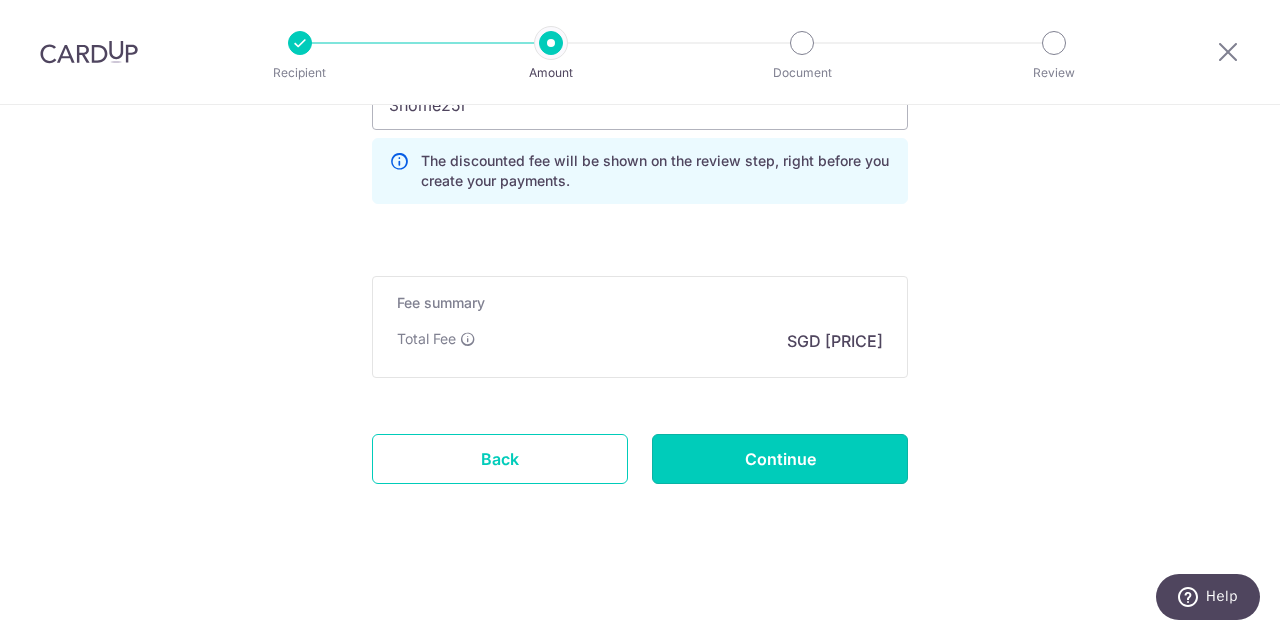click on "Continue" at bounding box center [780, 459] 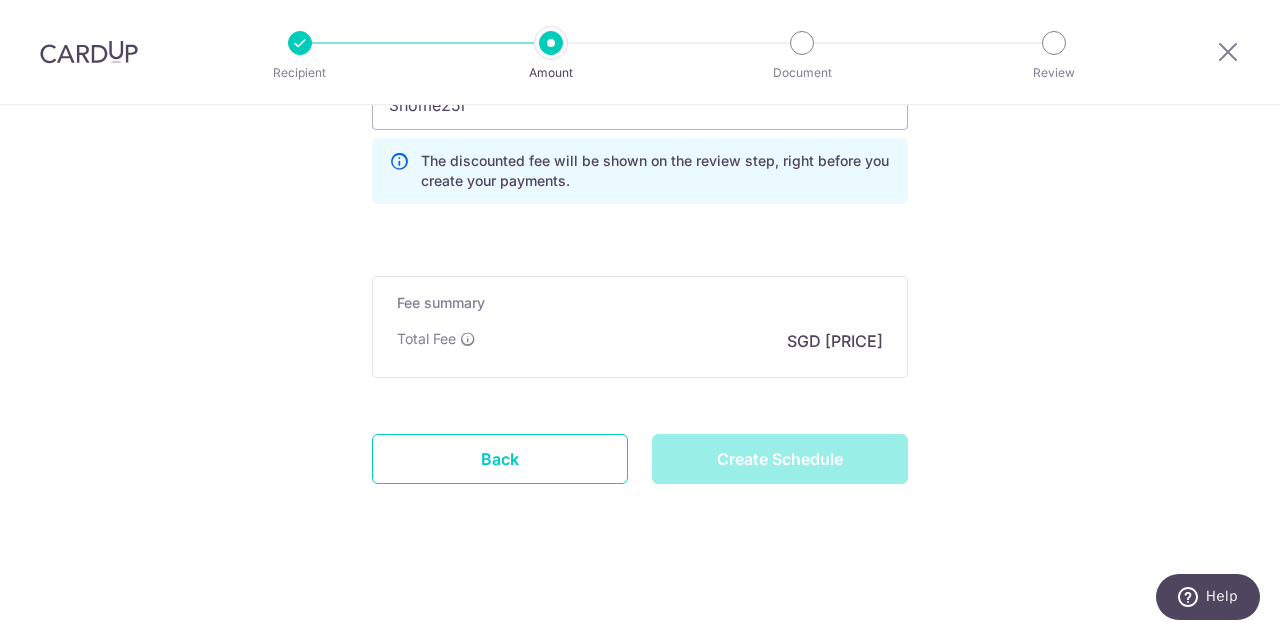 type on "Create Schedule" 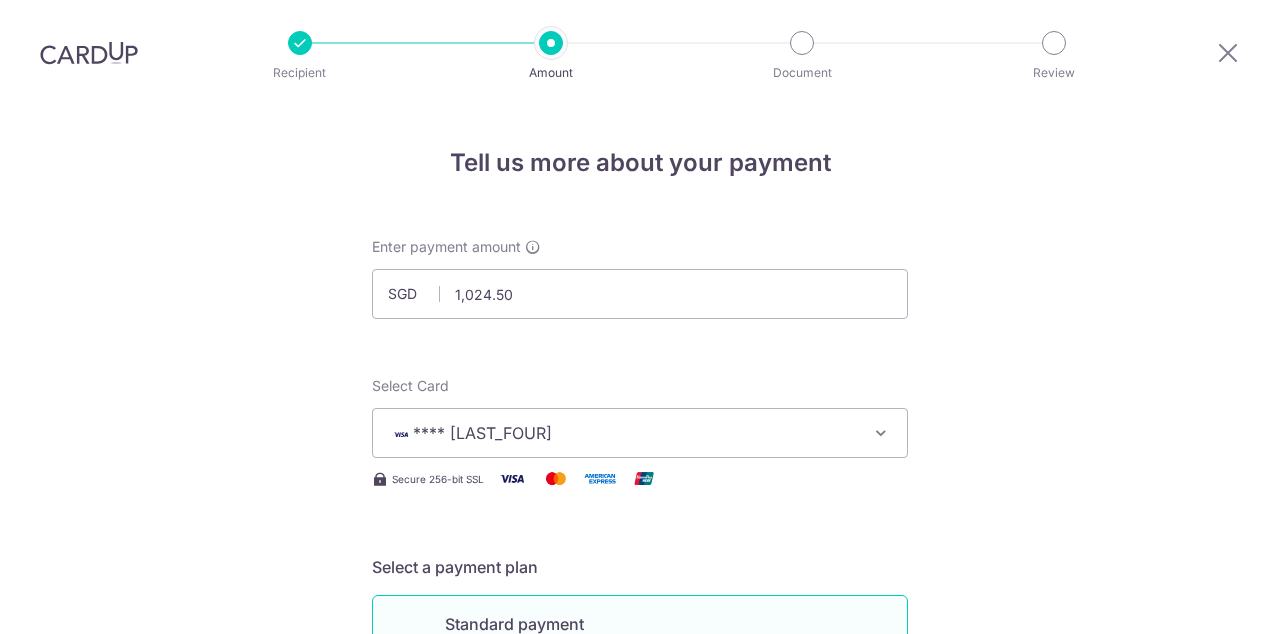 scroll, scrollTop: 94, scrollLeft: 0, axis: vertical 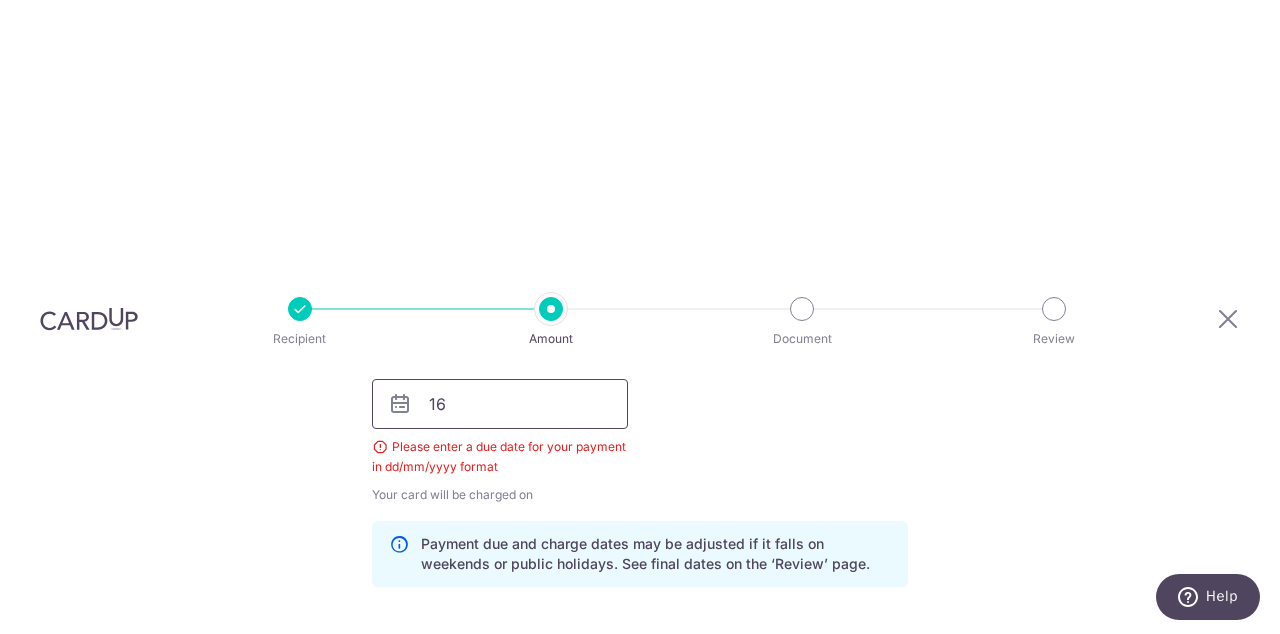 click on "16" at bounding box center (500, 404) 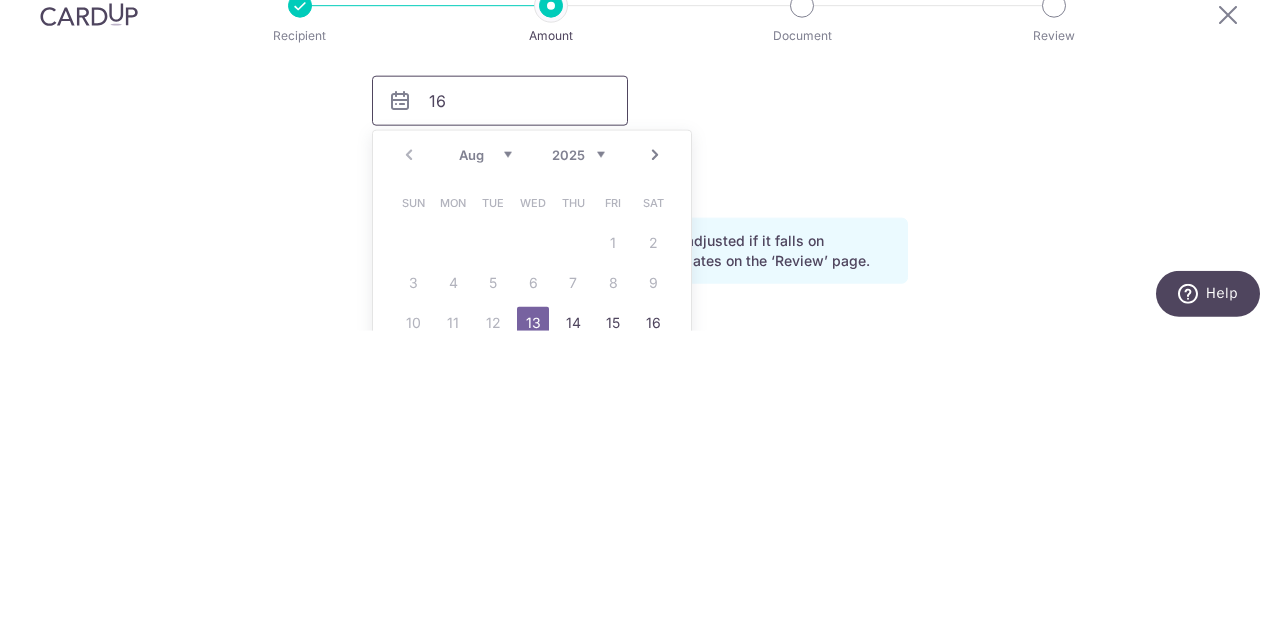 scroll, scrollTop: 0, scrollLeft: 0, axis: both 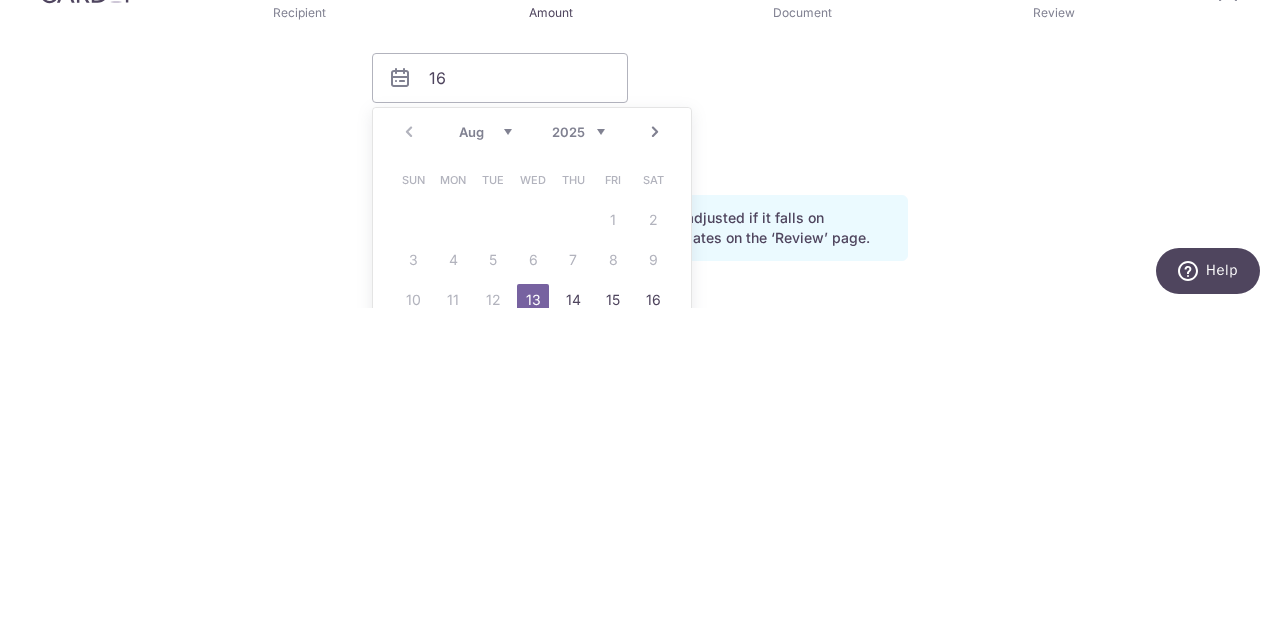 click on "18" at bounding box center [453, 666] 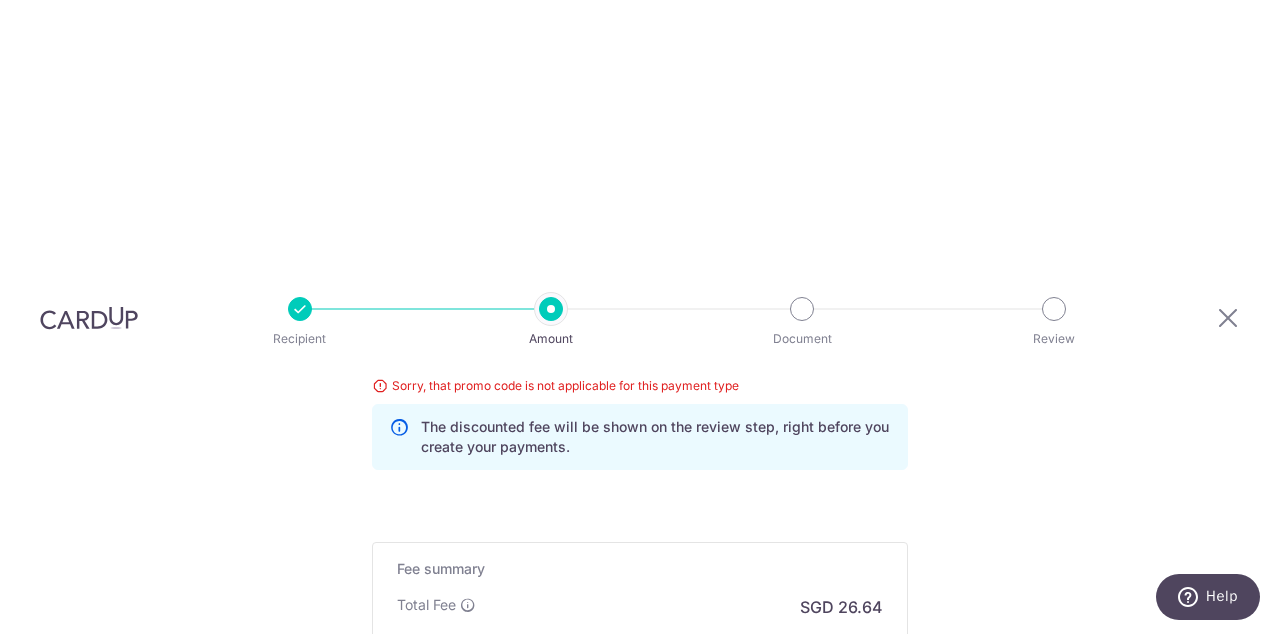 scroll, scrollTop: 1510, scrollLeft: 0, axis: vertical 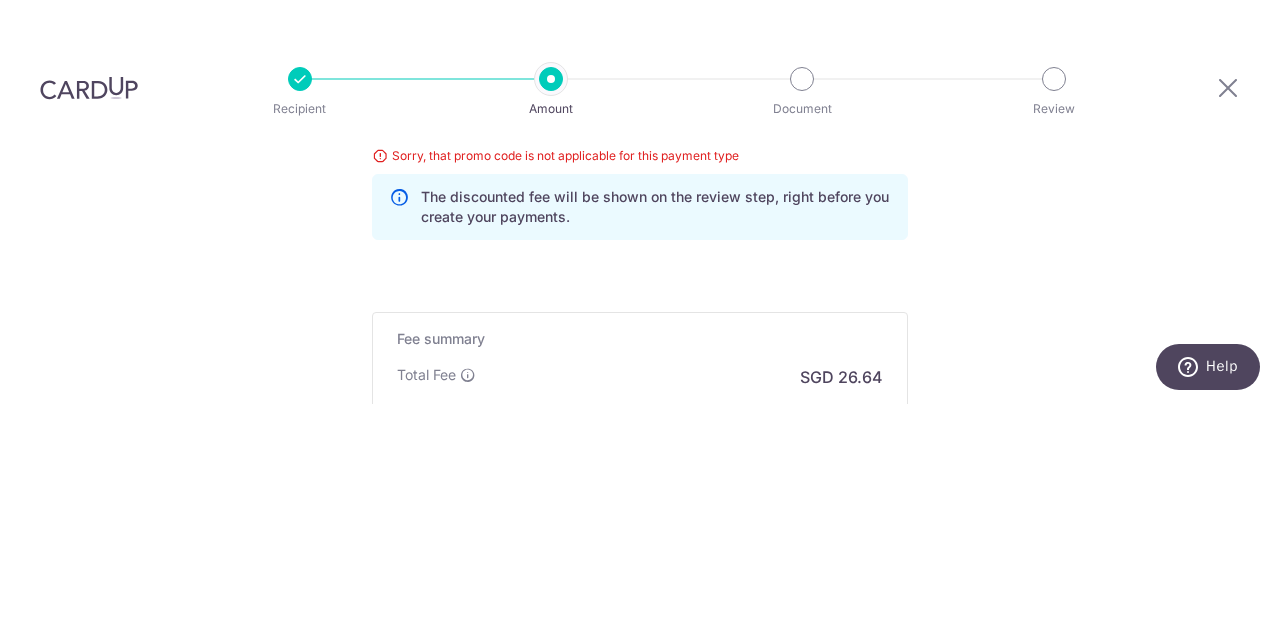 type on "3" 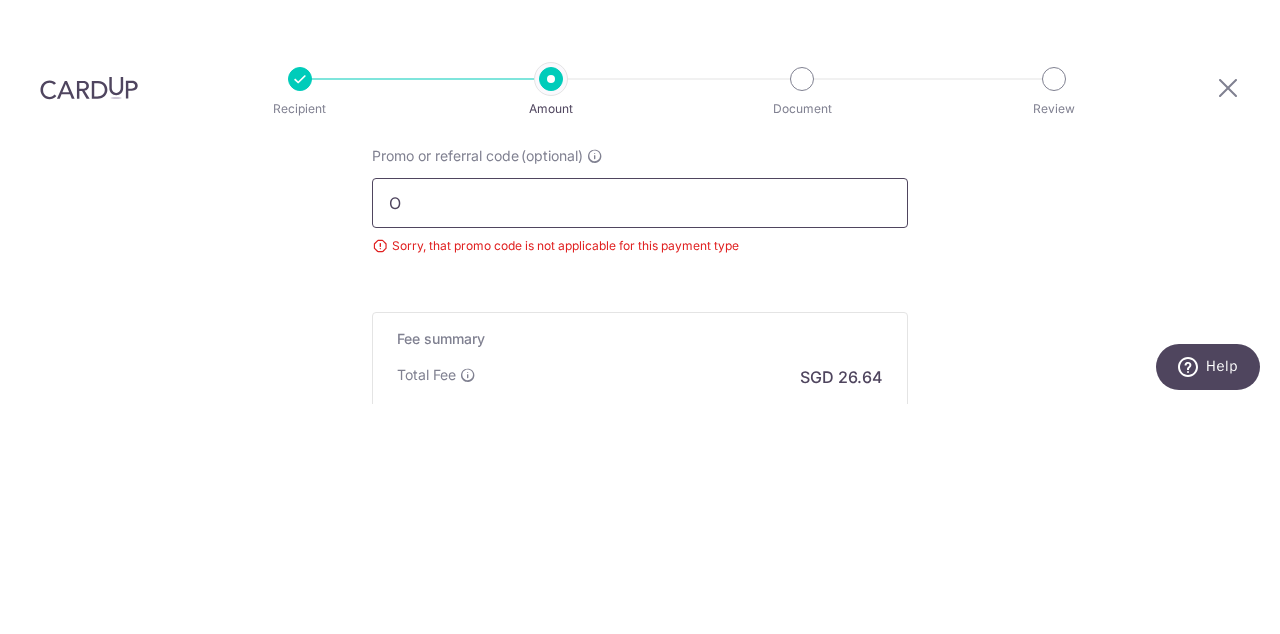scroll, scrollTop: 1510, scrollLeft: 0, axis: vertical 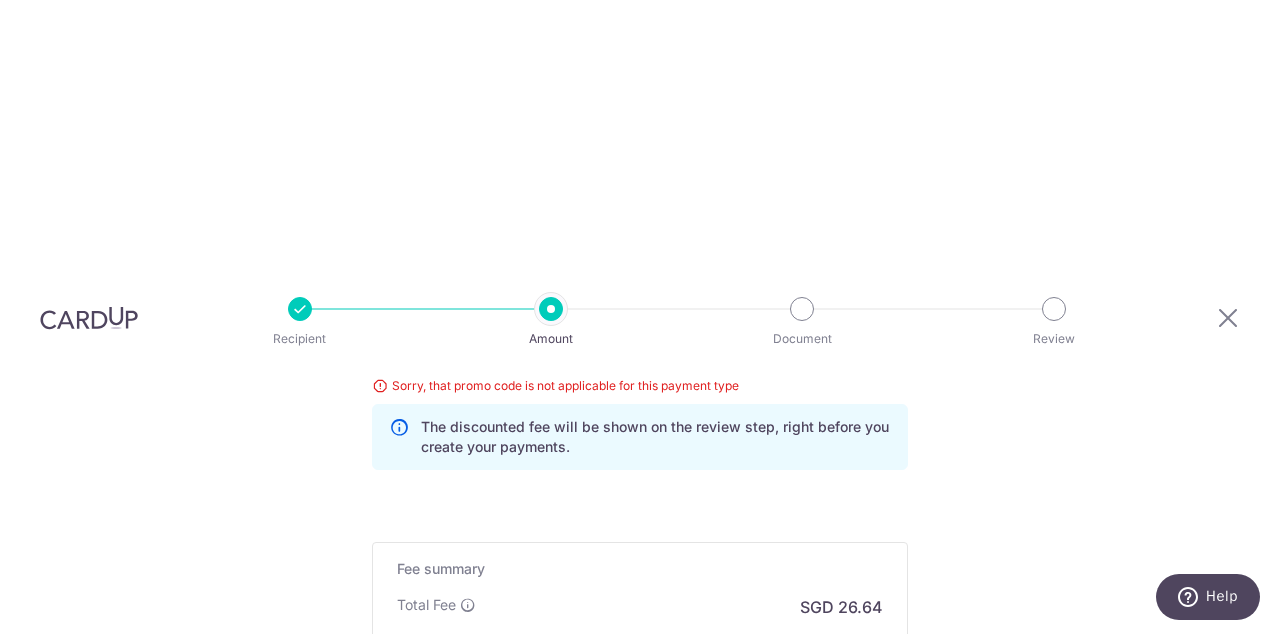 type on "Off225" 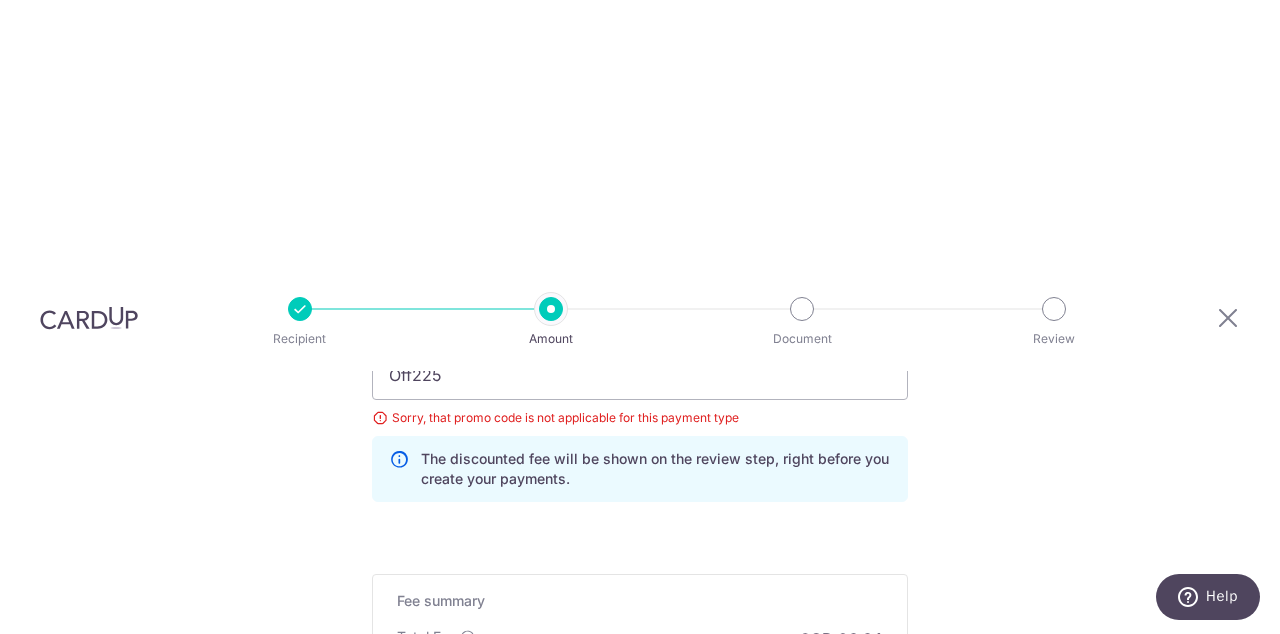 scroll, scrollTop: 1510, scrollLeft: 0, axis: vertical 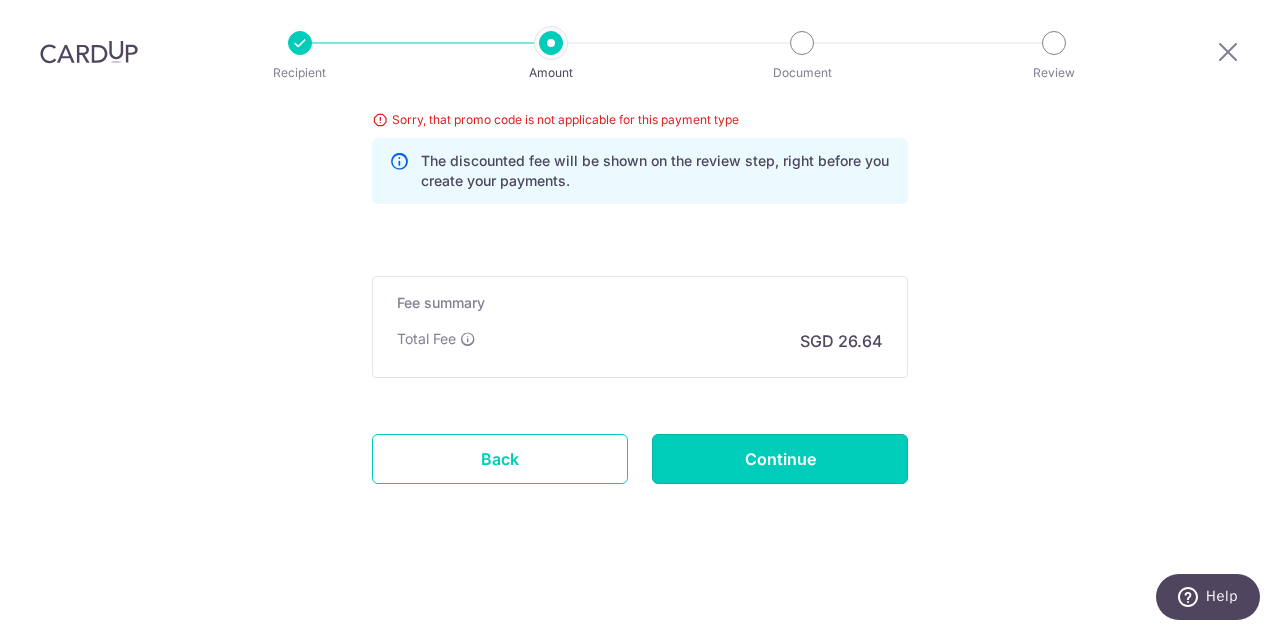 click on "Continue" at bounding box center [780, 459] 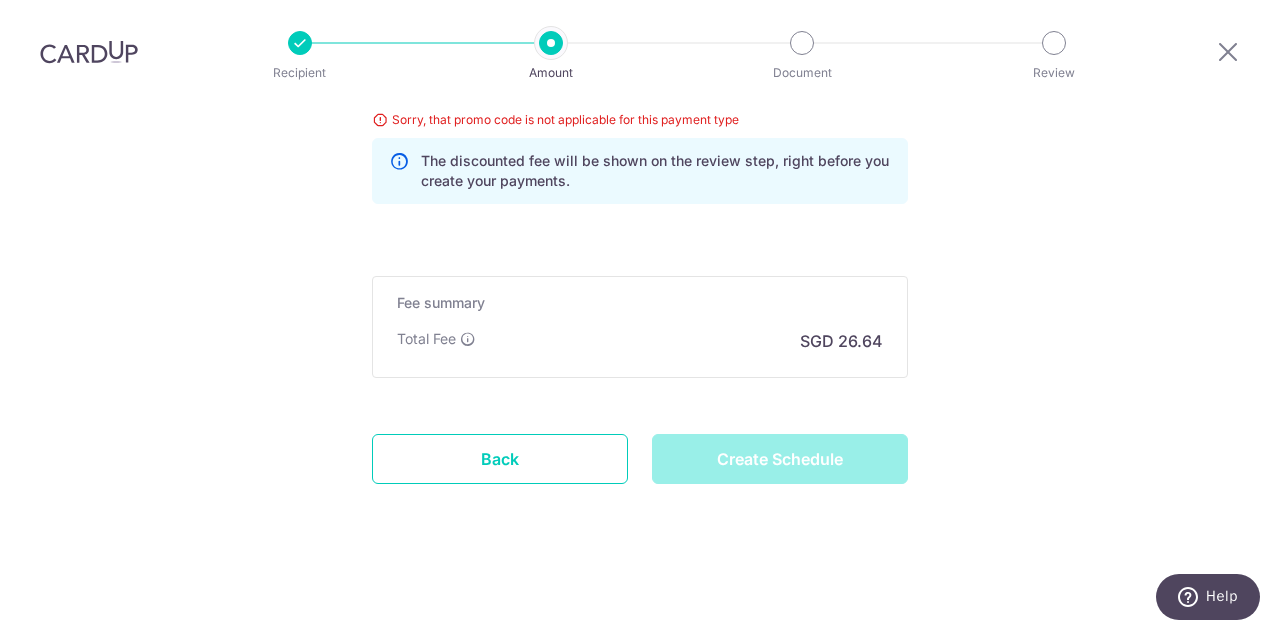type on "Create Schedule" 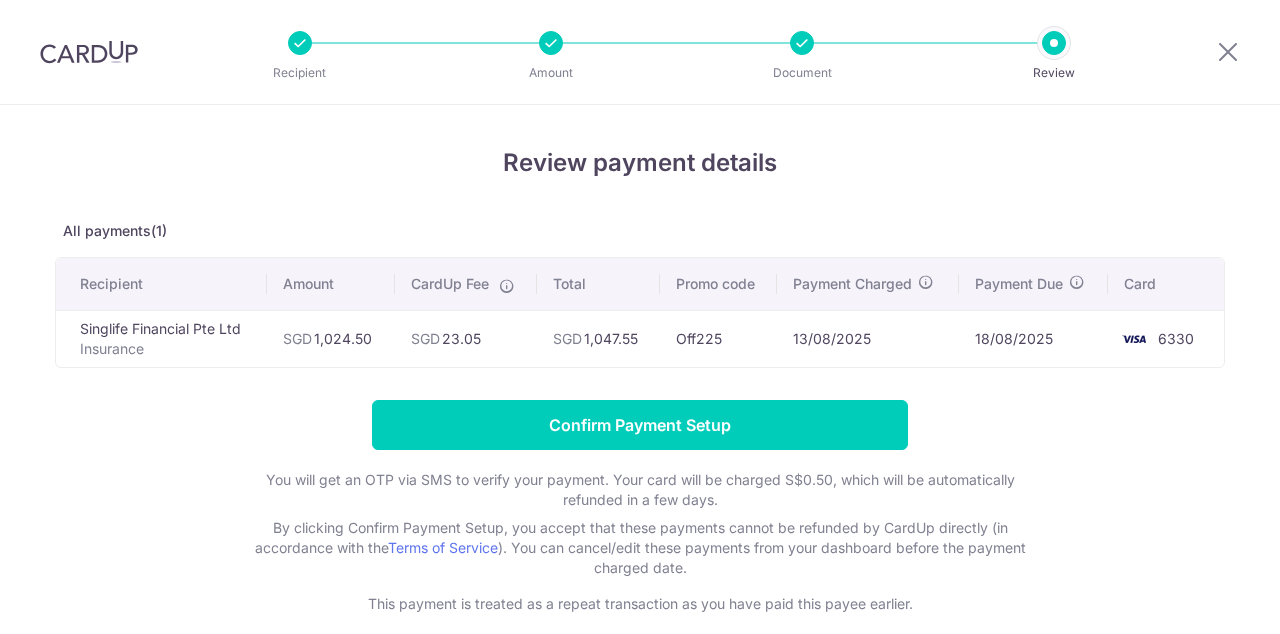scroll, scrollTop: 0, scrollLeft: 0, axis: both 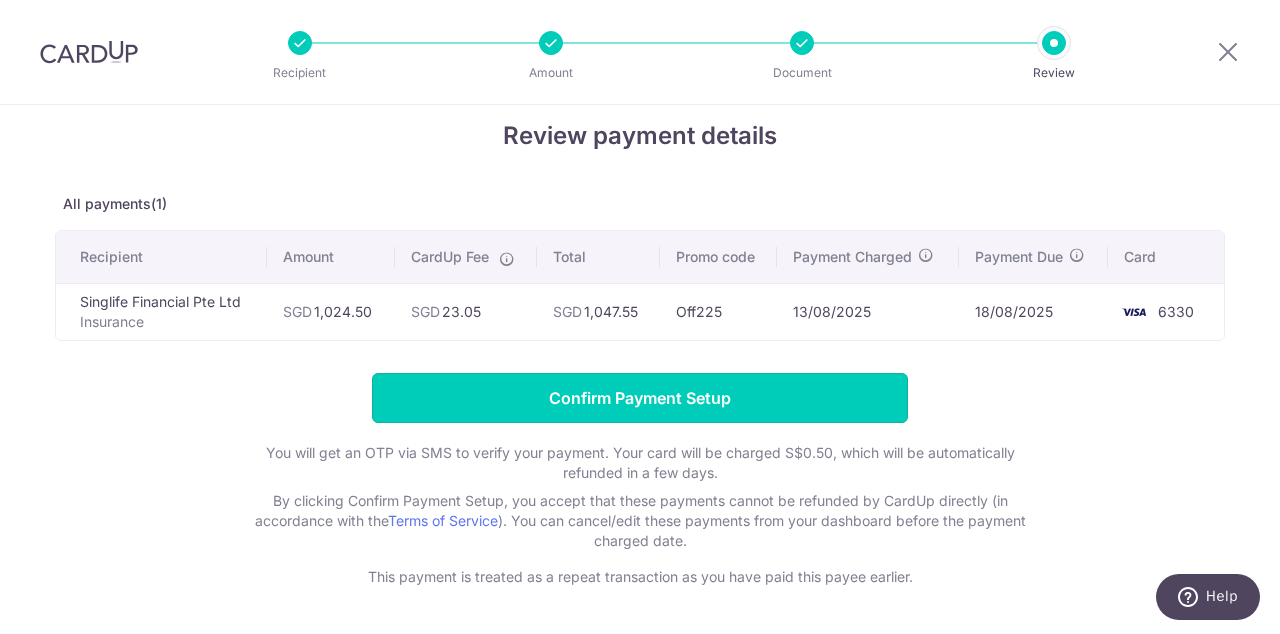 click on "Confirm Payment Setup" at bounding box center [640, 398] 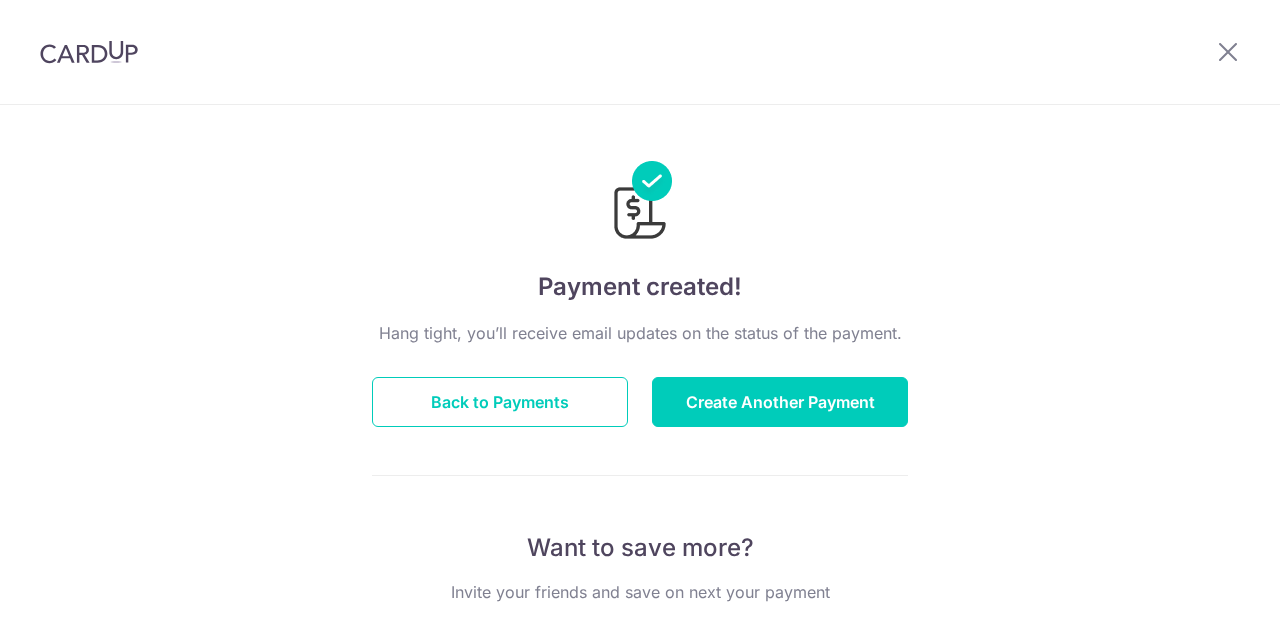 scroll, scrollTop: 0, scrollLeft: 0, axis: both 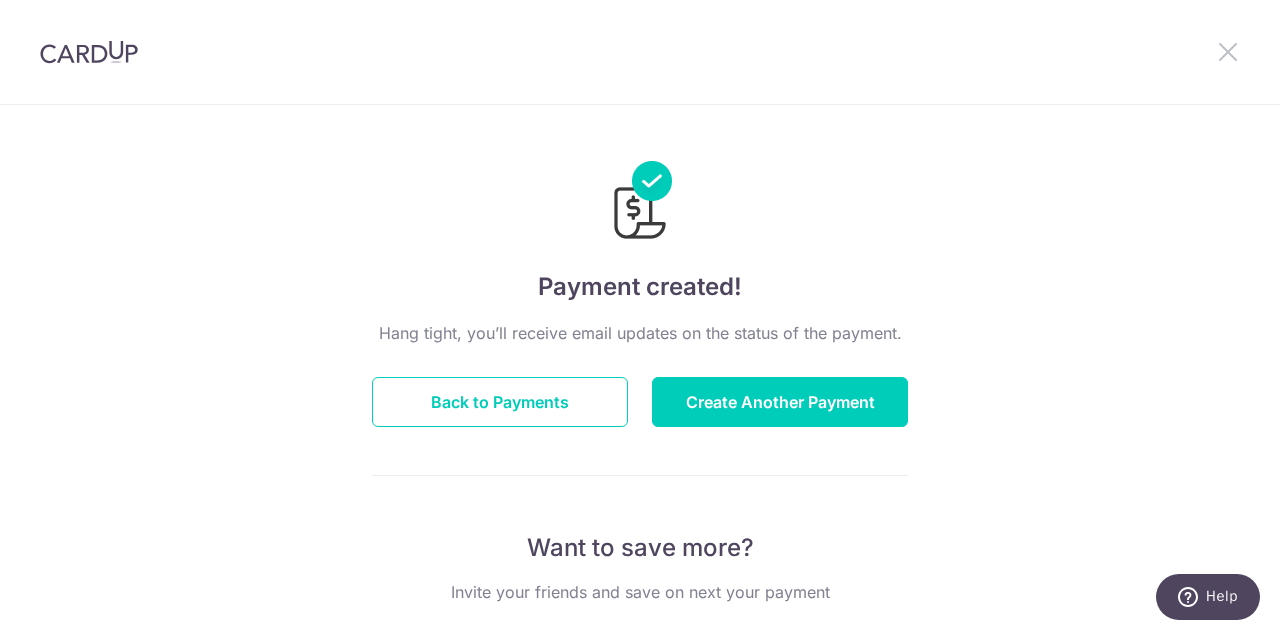 click at bounding box center [1228, 51] 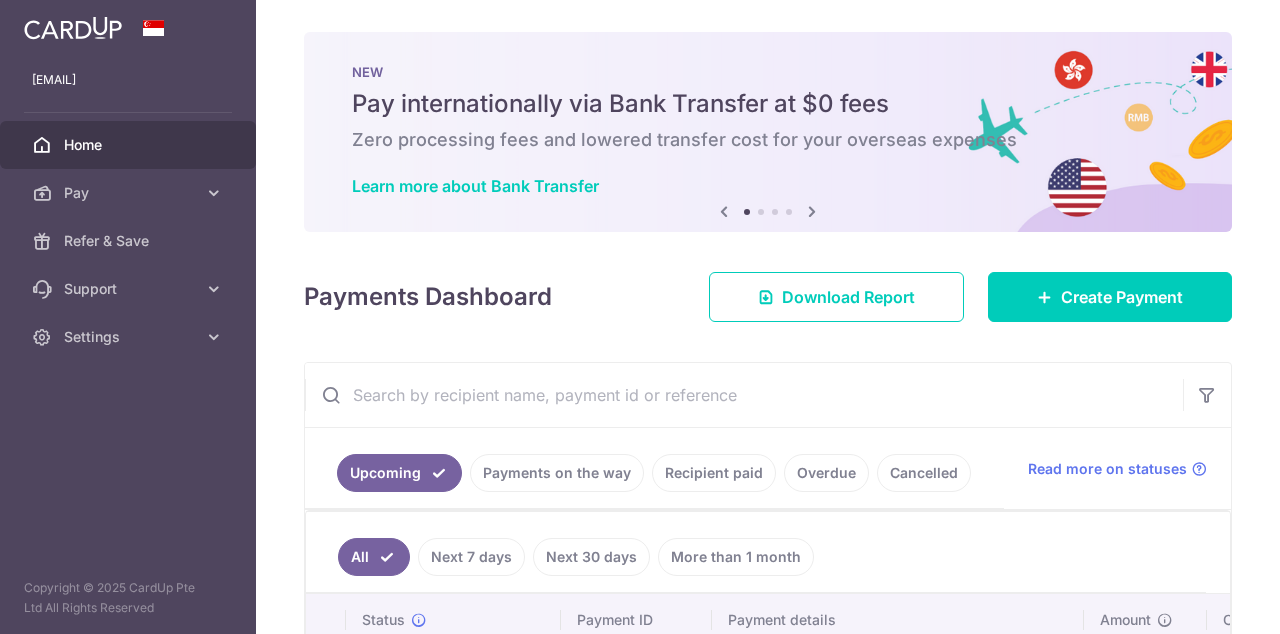 scroll, scrollTop: 0, scrollLeft: 0, axis: both 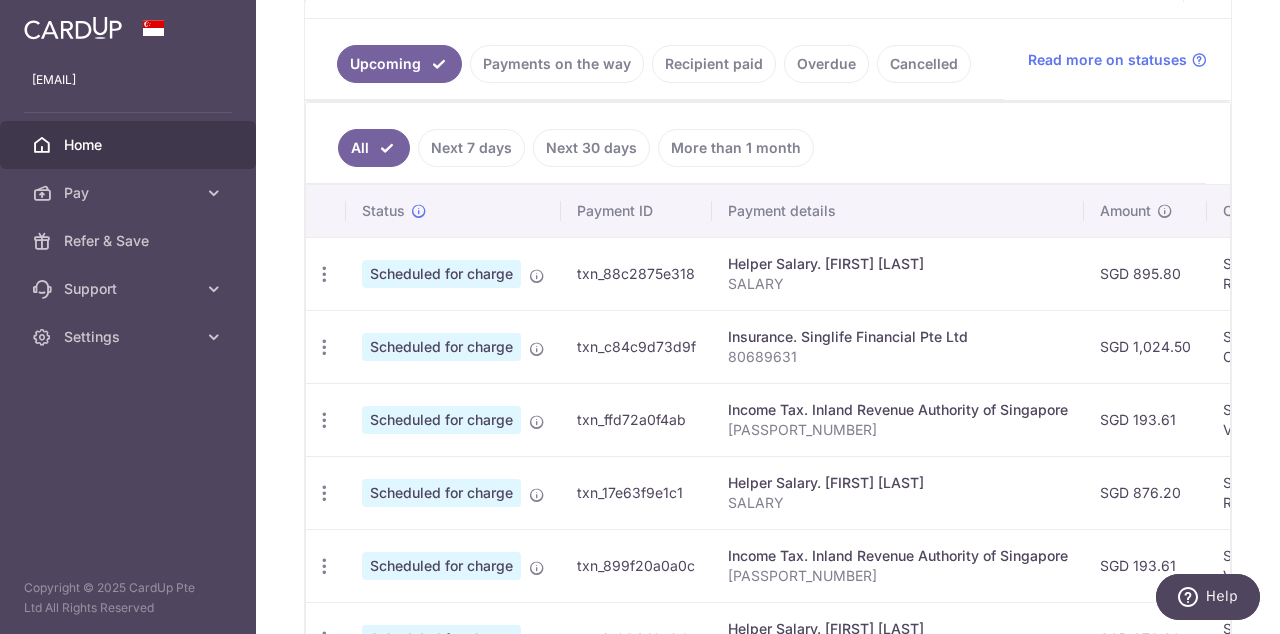click at bounding box center [324, 274] 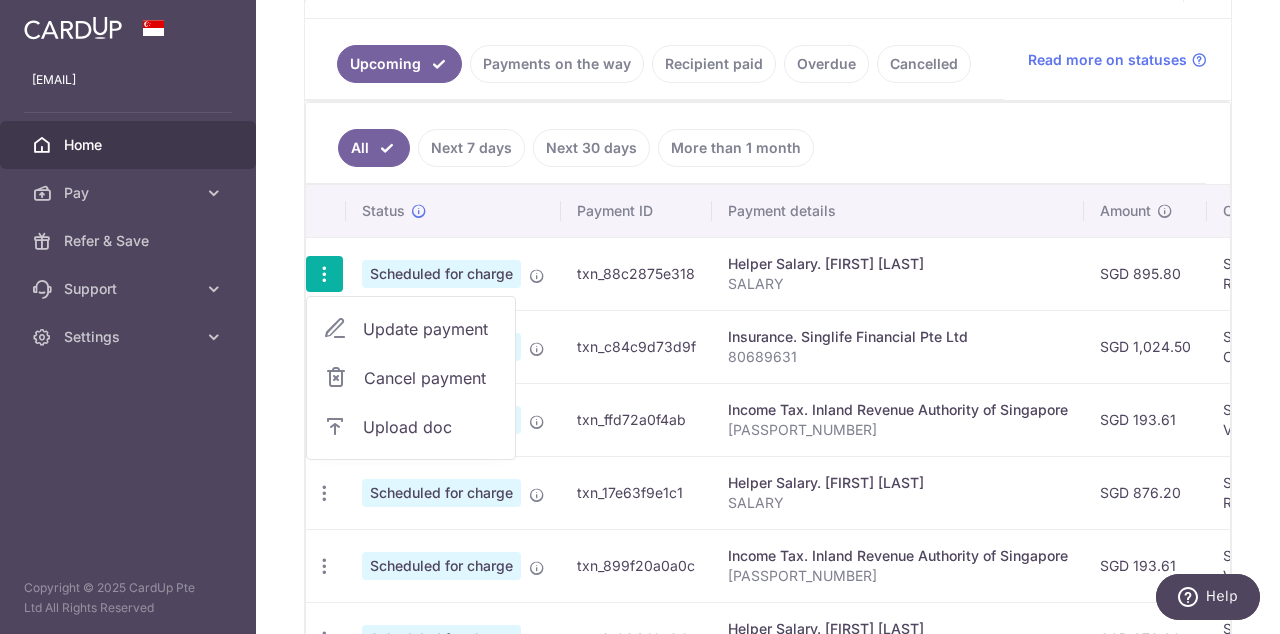 click on "Update payment" at bounding box center [431, 329] 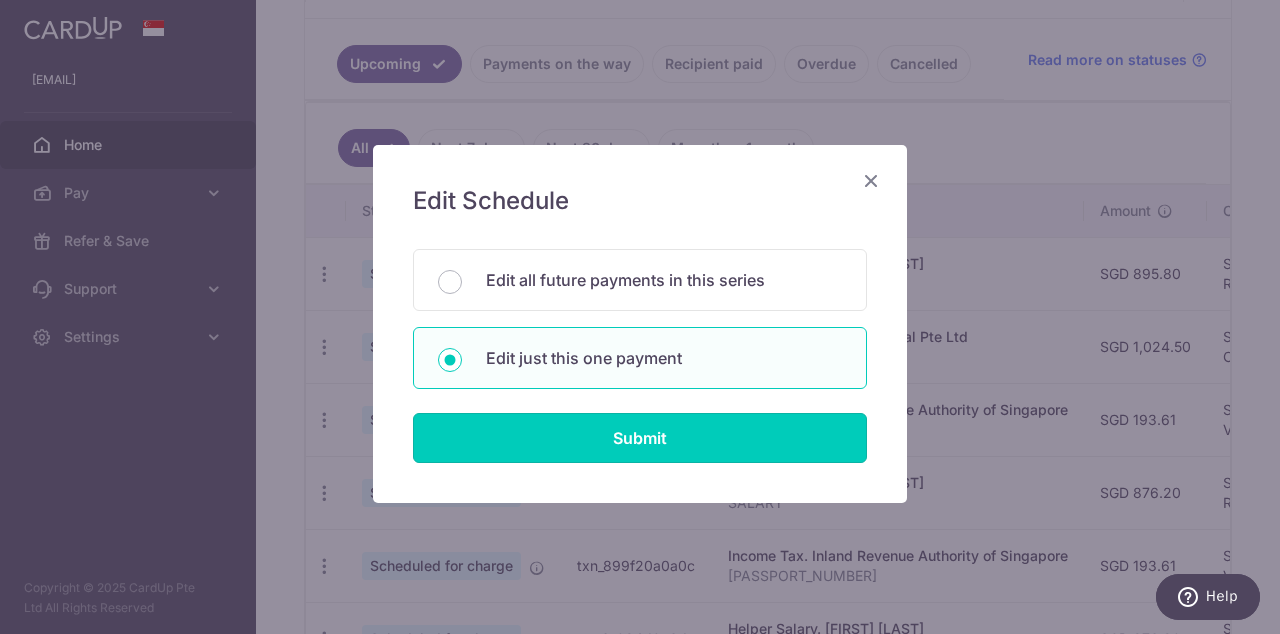 click on "Submit" at bounding box center (640, 438) 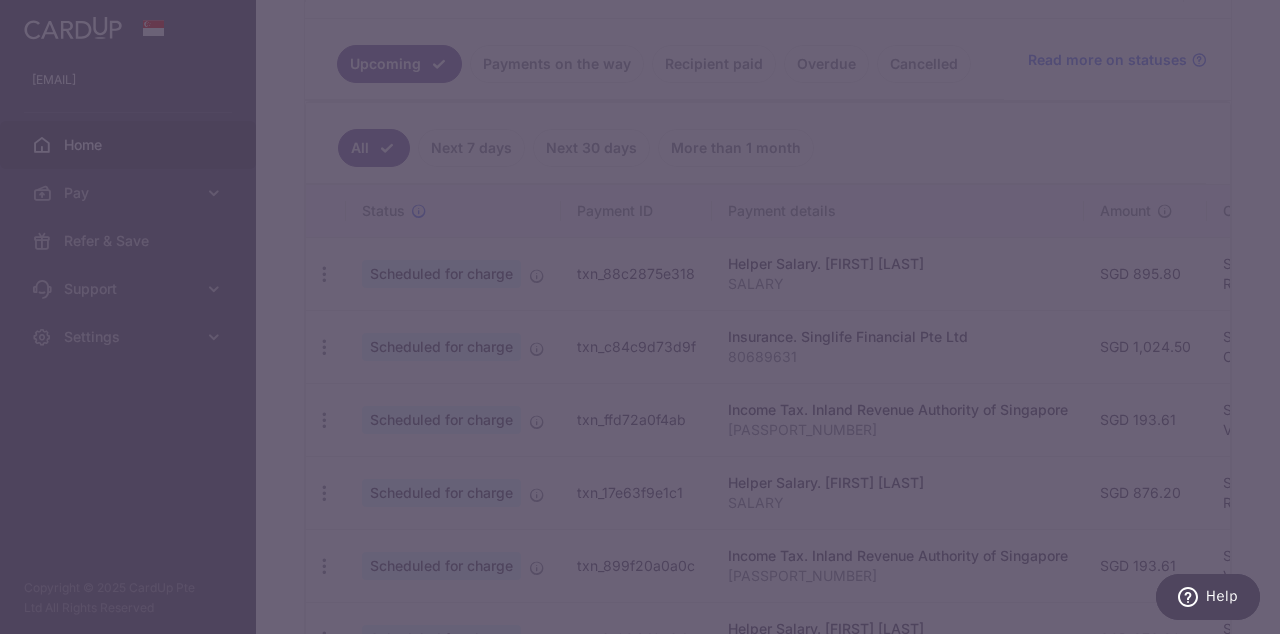 type on "REC185" 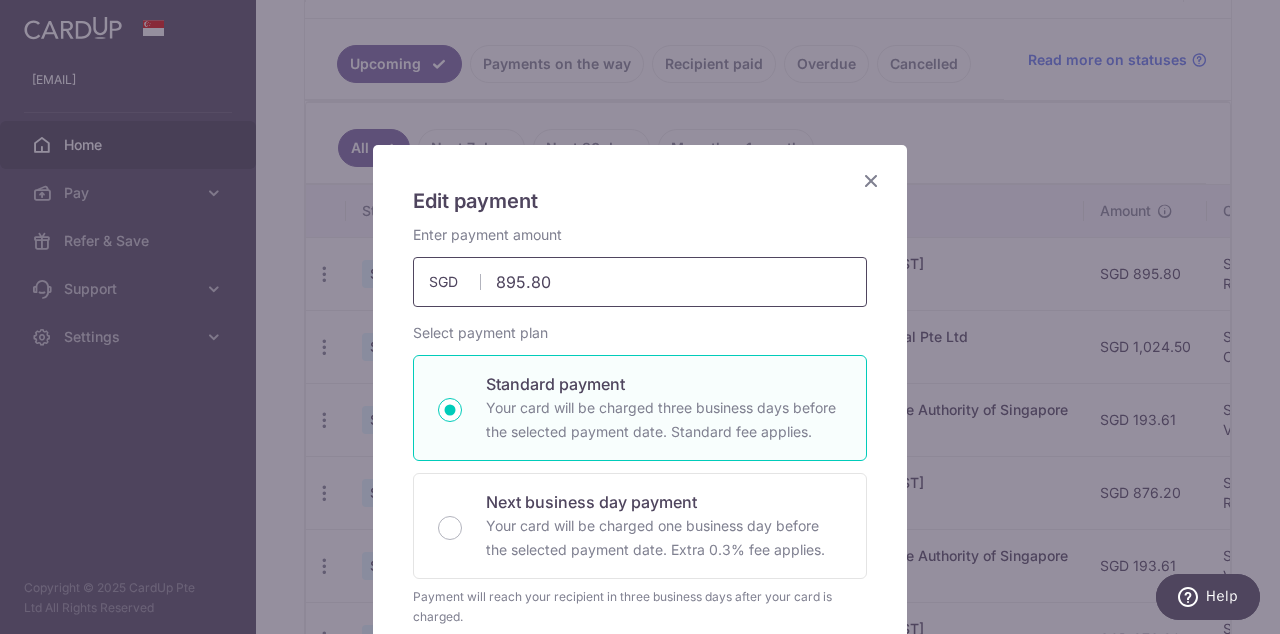 click on "895.80" at bounding box center [640, 282] 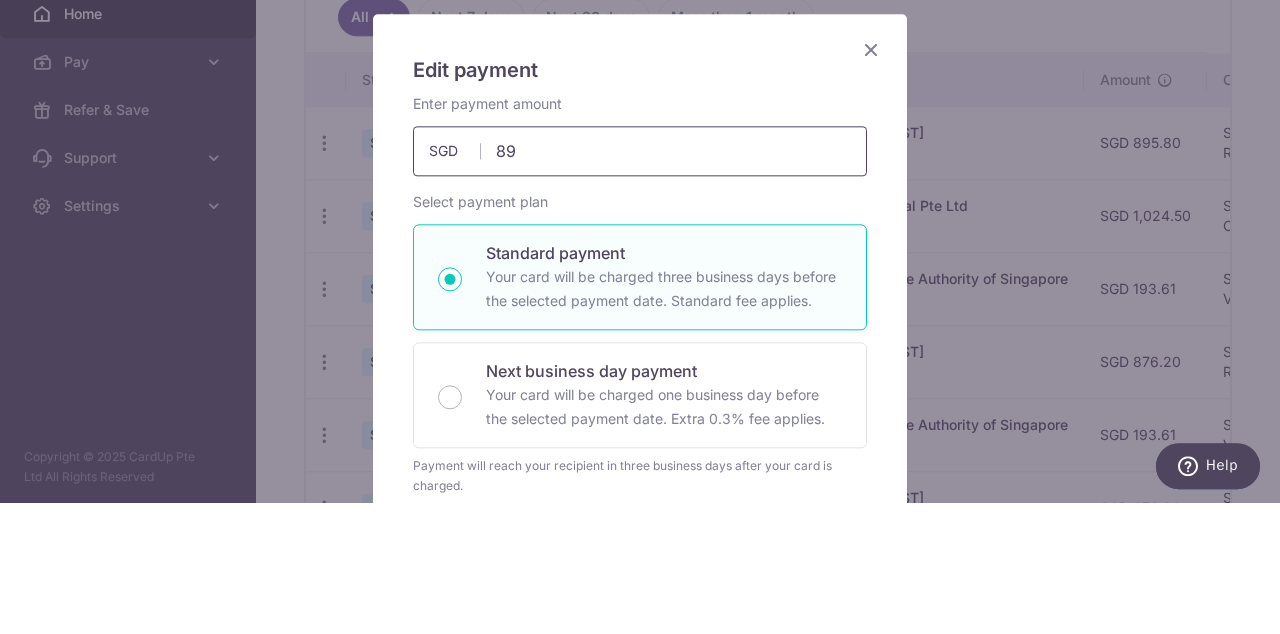 type on "8" 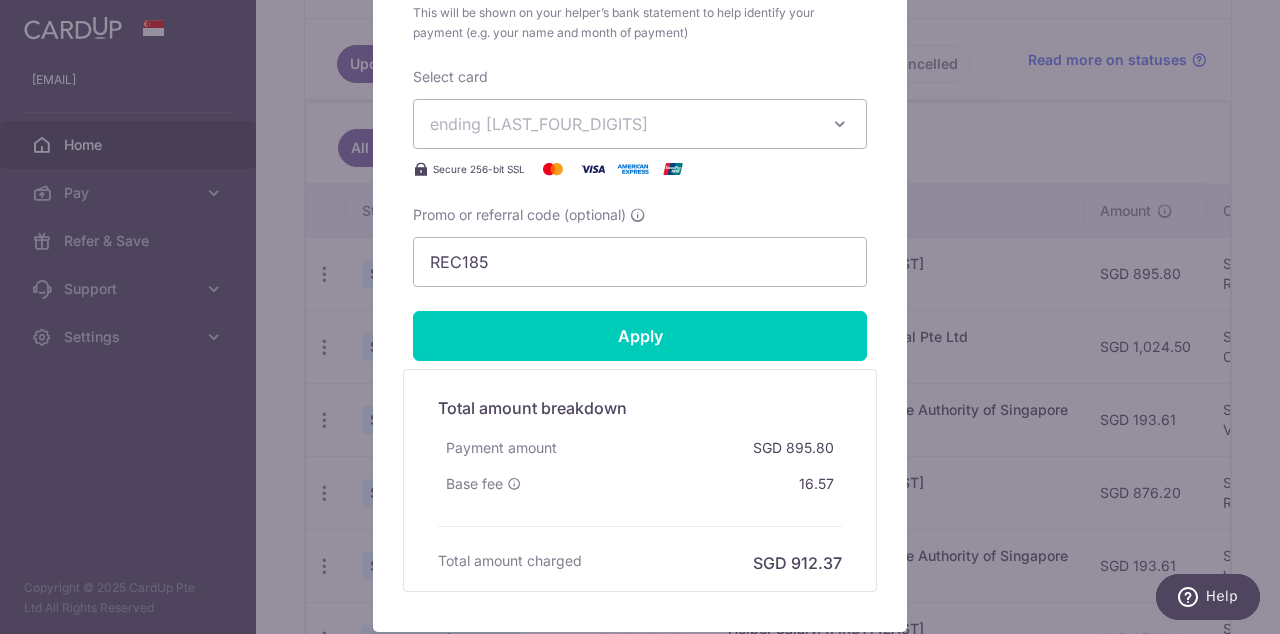 scroll, scrollTop: 846, scrollLeft: 0, axis: vertical 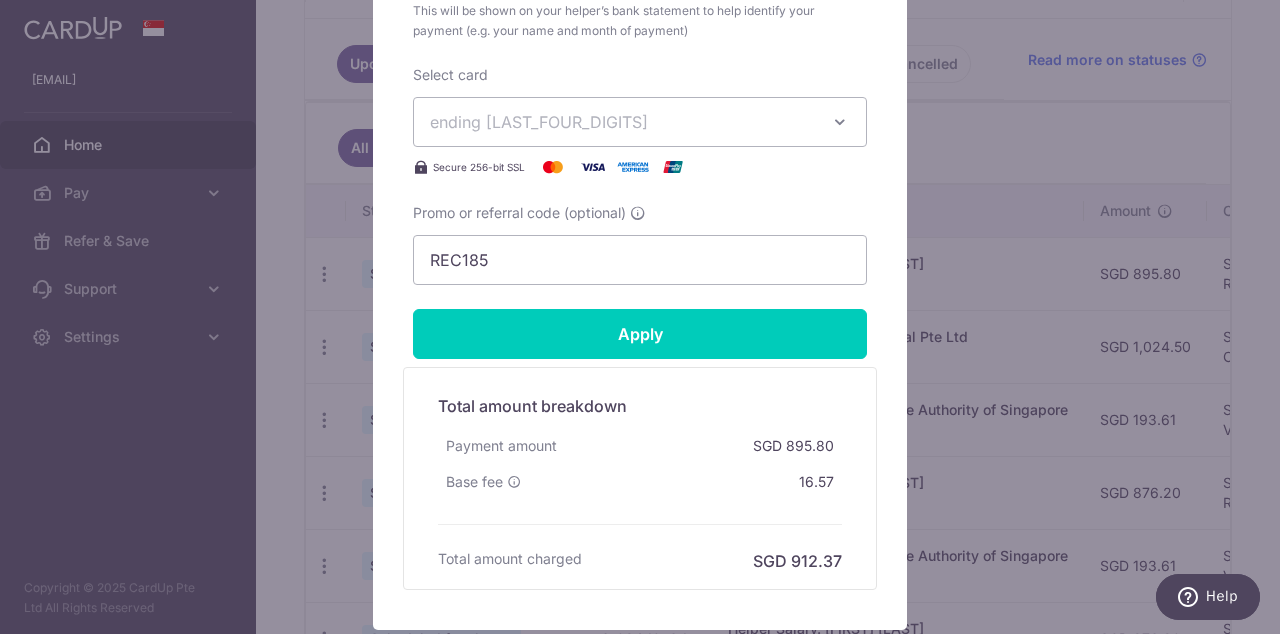 type on "912.40" 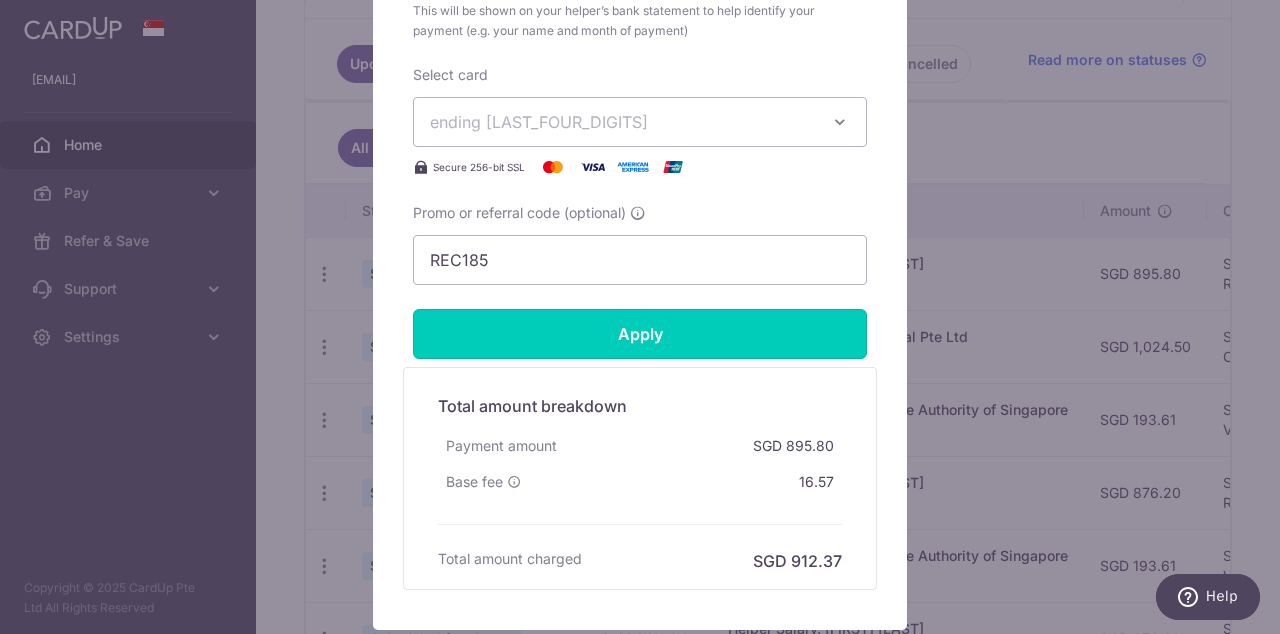 click on "Apply" at bounding box center [640, 334] 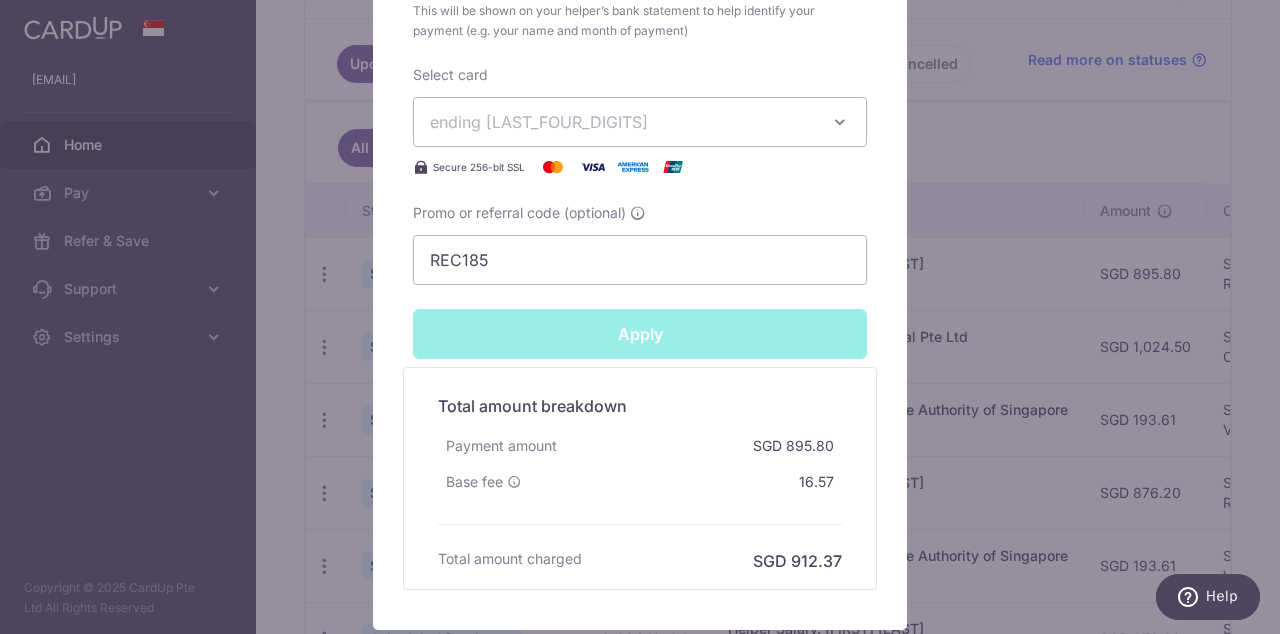 type on "Successfully Applied" 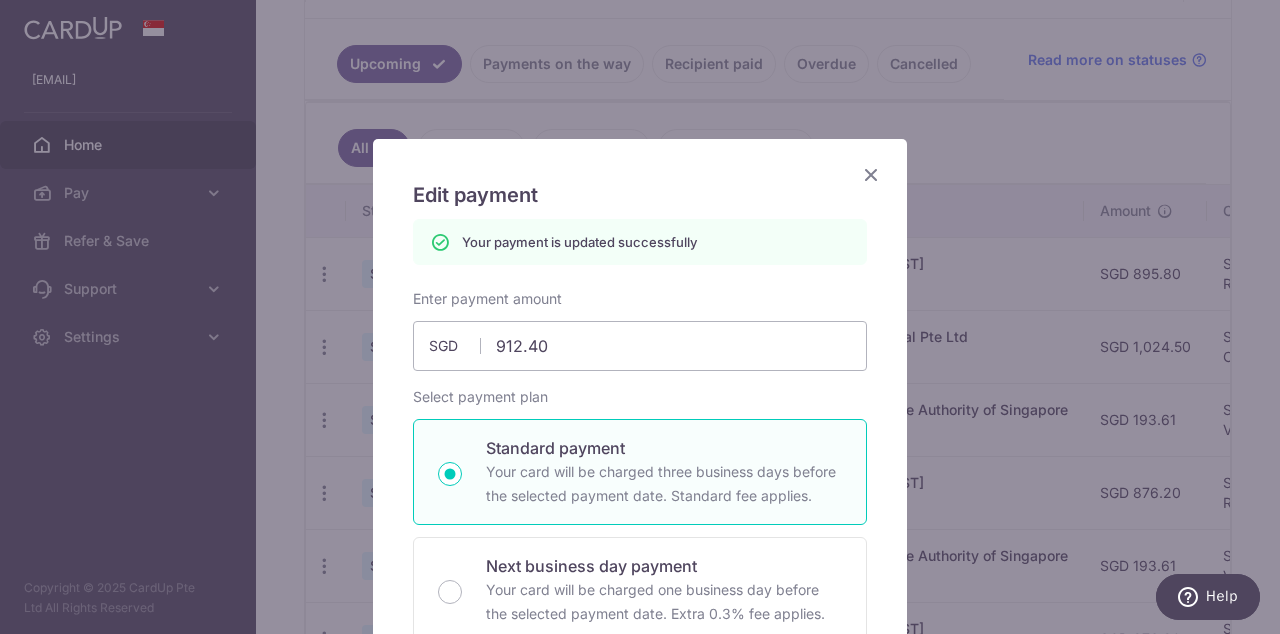 scroll, scrollTop: 9, scrollLeft: 0, axis: vertical 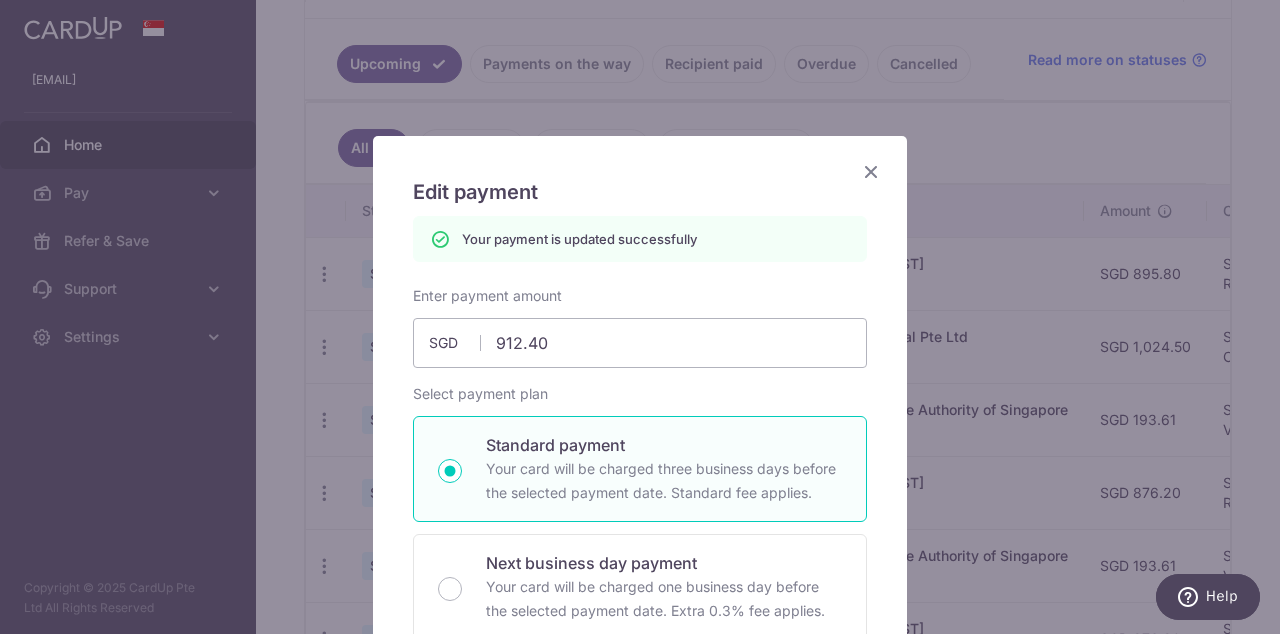 click at bounding box center (871, 171) 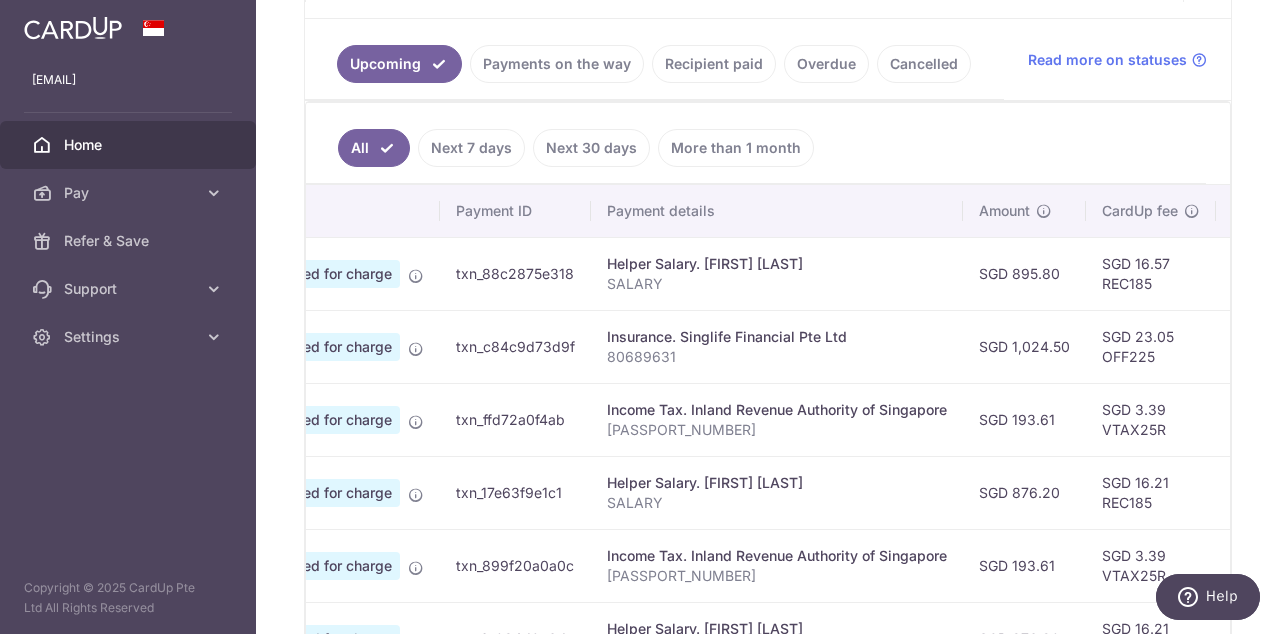 scroll, scrollTop: 0, scrollLeft: 272, axis: horizontal 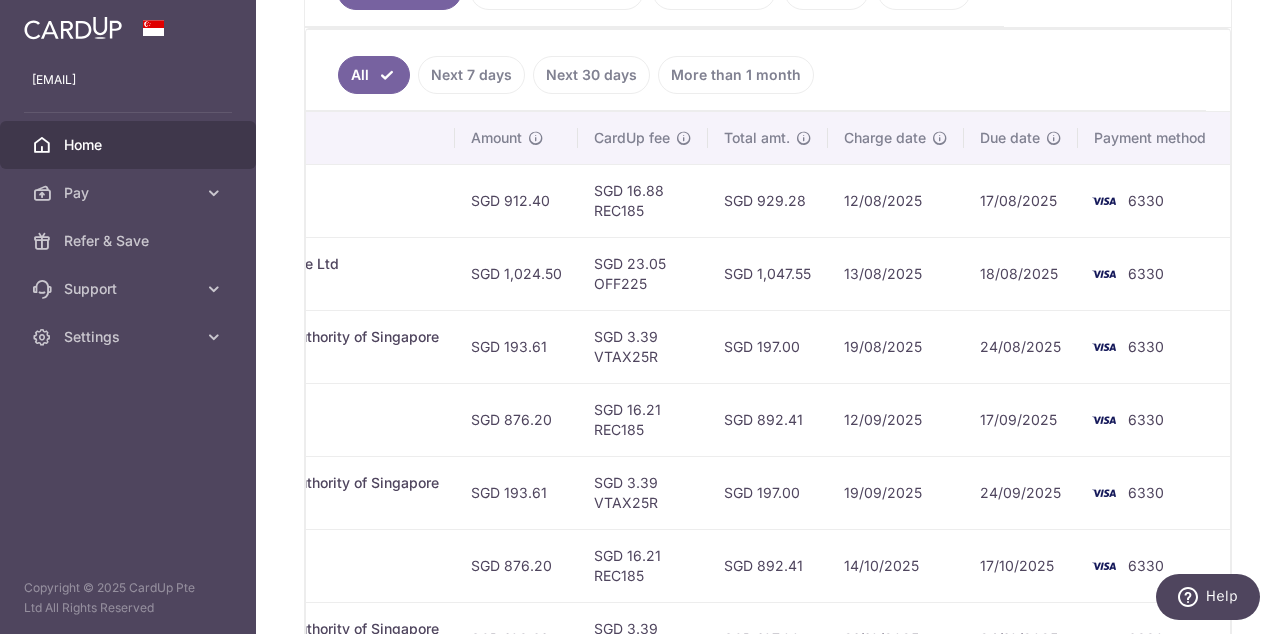 click on "[EMAIL]
Home
Pay
Payments
Recipients
Cards
Refer & Save
Support
FAQ
Contact Us
Settings
Account
Logout
Copyright © 2025 CardUp Pte Ltd All Rights Reserved" at bounding box center [128, 317] 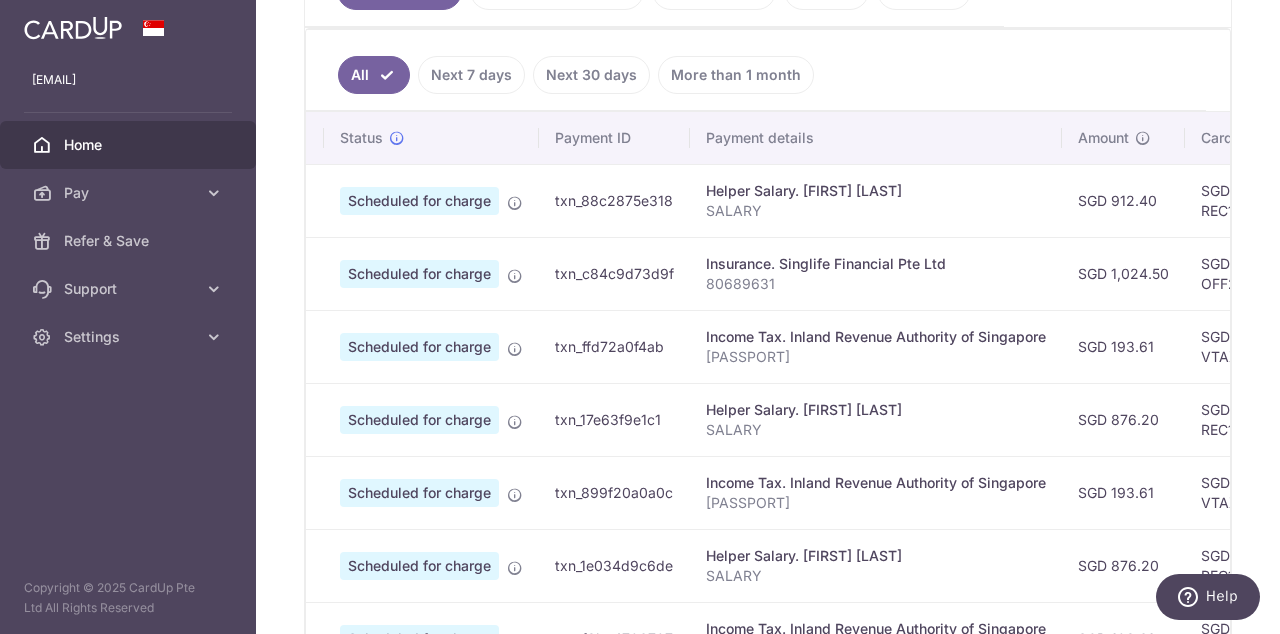scroll, scrollTop: 0, scrollLeft: 0, axis: both 